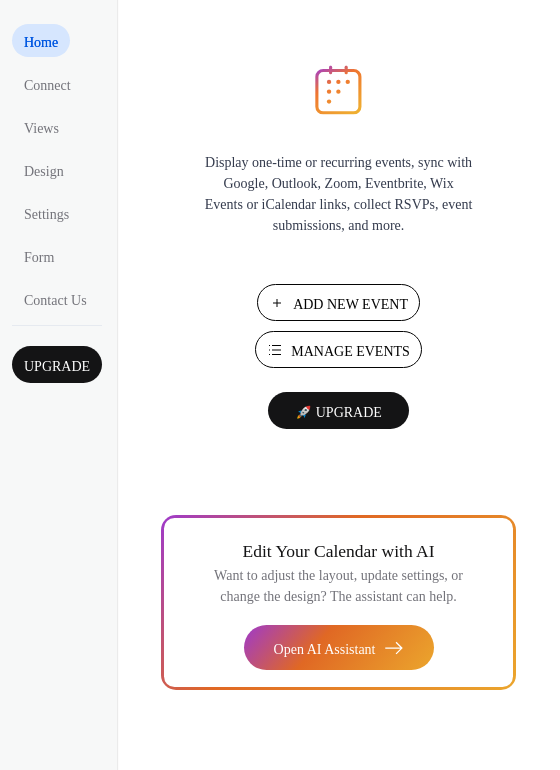 scroll, scrollTop: 0, scrollLeft: 0, axis: both 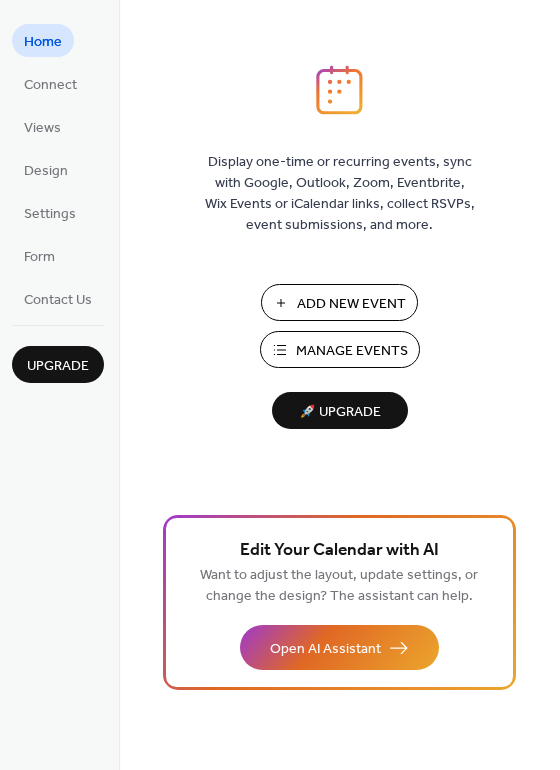 click on "Manage Events" at bounding box center [352, 351] 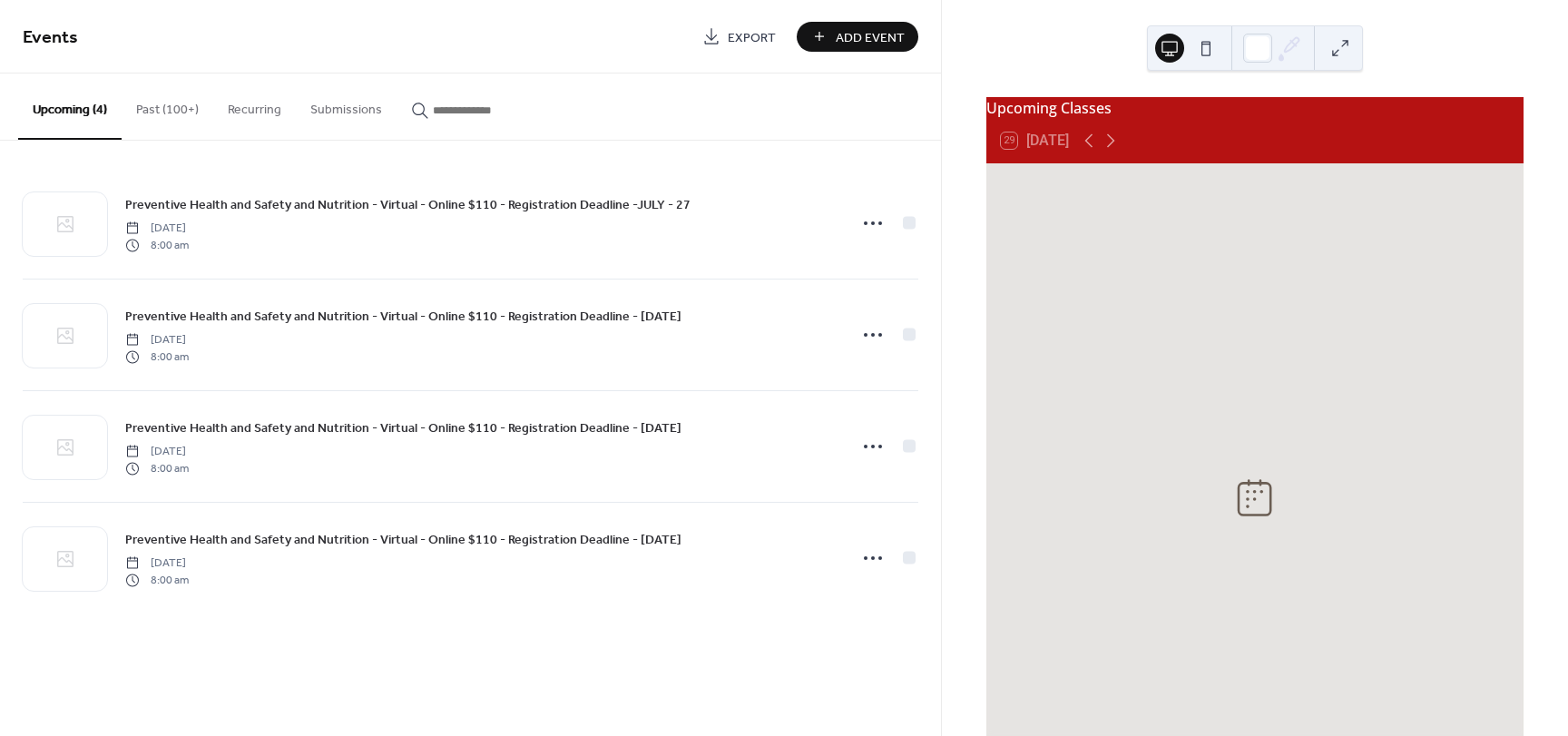 scroll, scrollTop: 0, scrollLeft: 0, axis: both 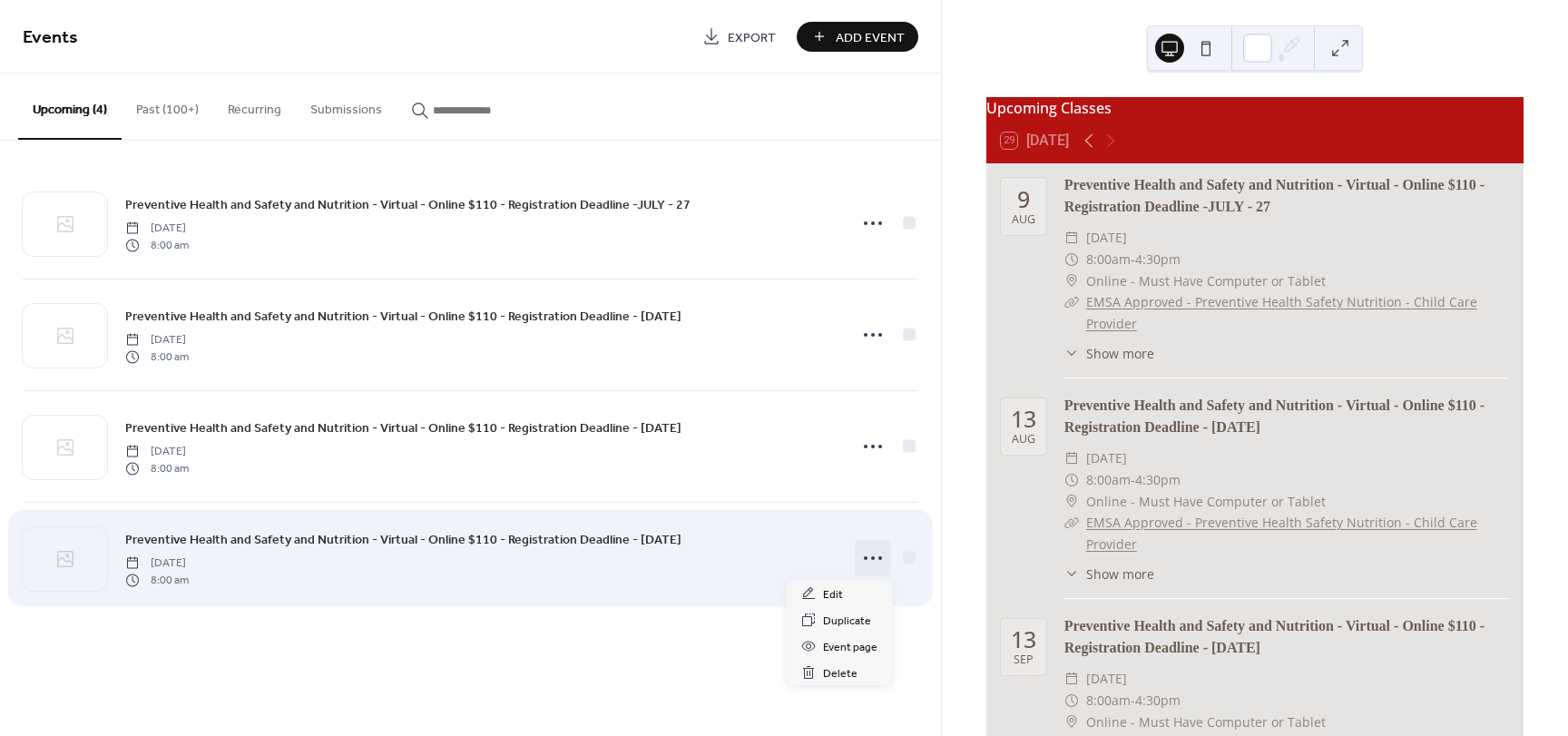 click 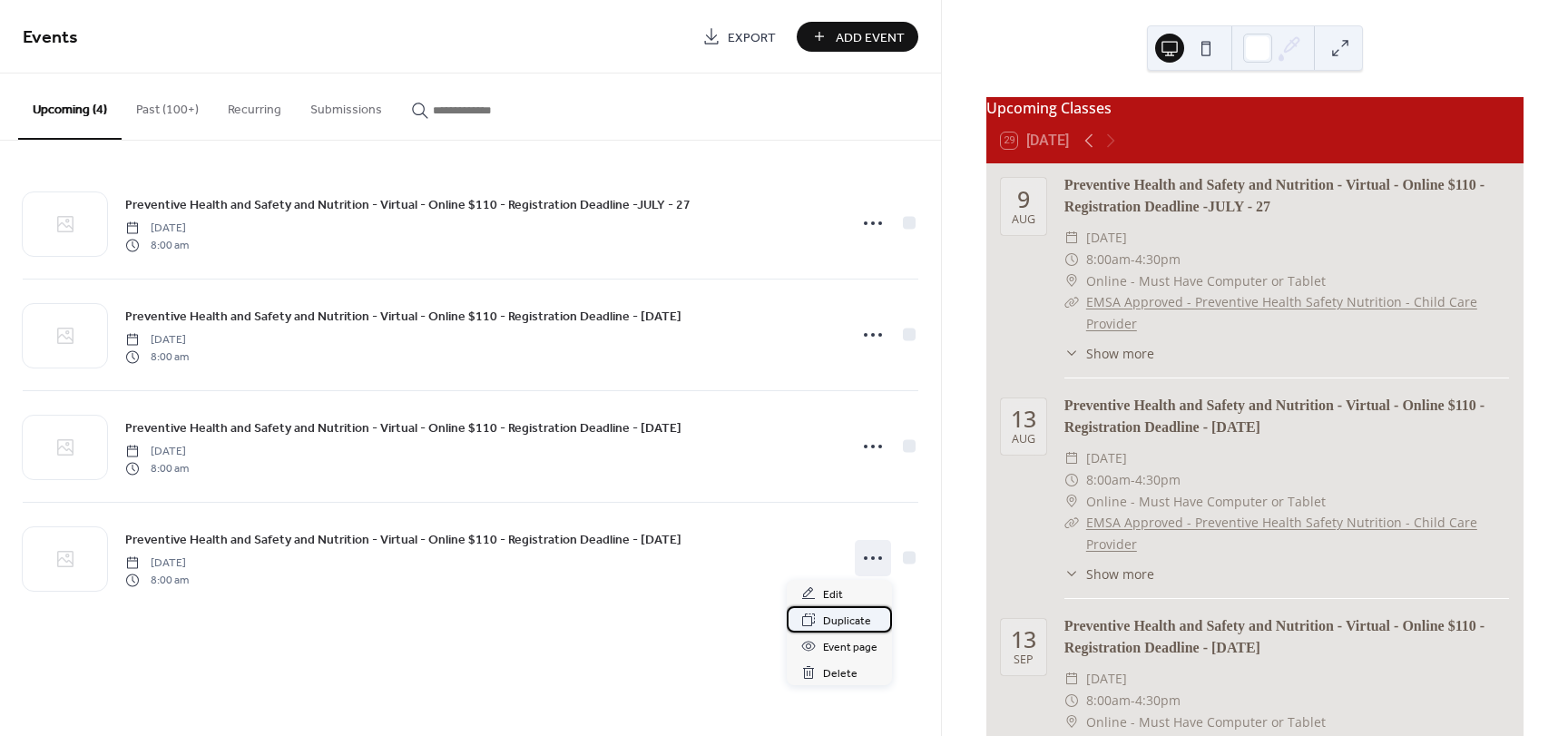 click on "Duplicate" at bounding box center [847, 621] 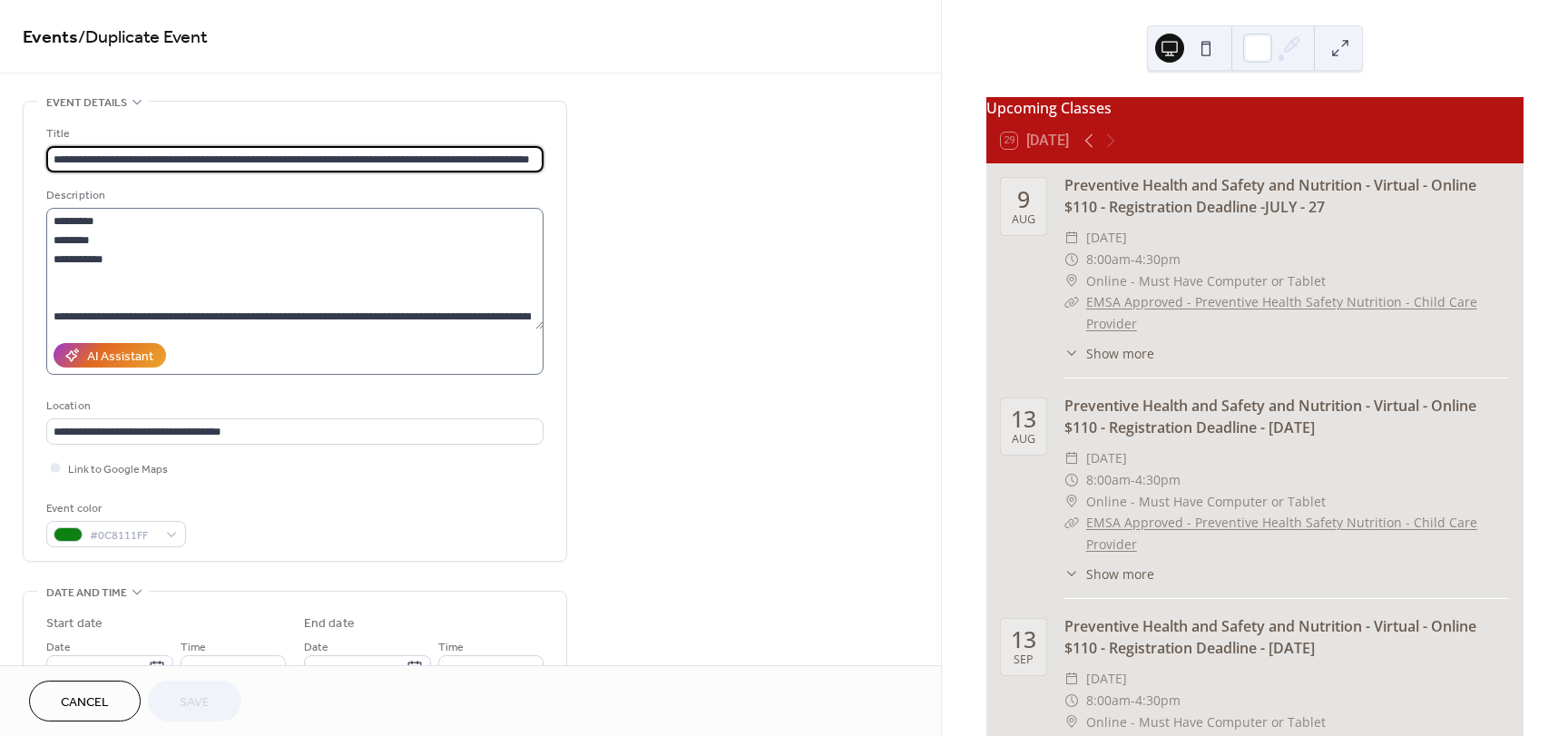 scroll, scrollTop: 1, scrollLeft: 19, axis: both 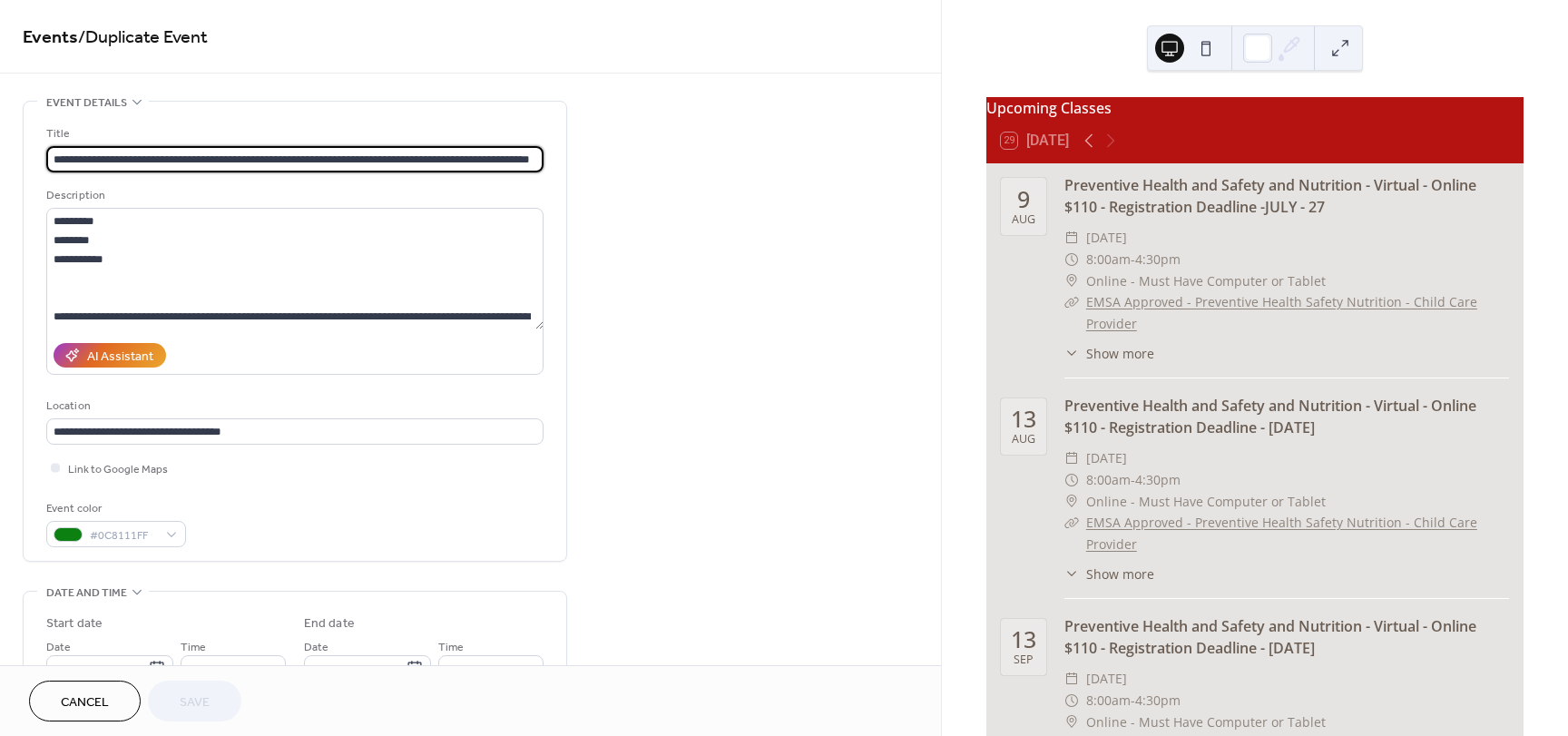 click on "**********" at bounding box center [295, 159] 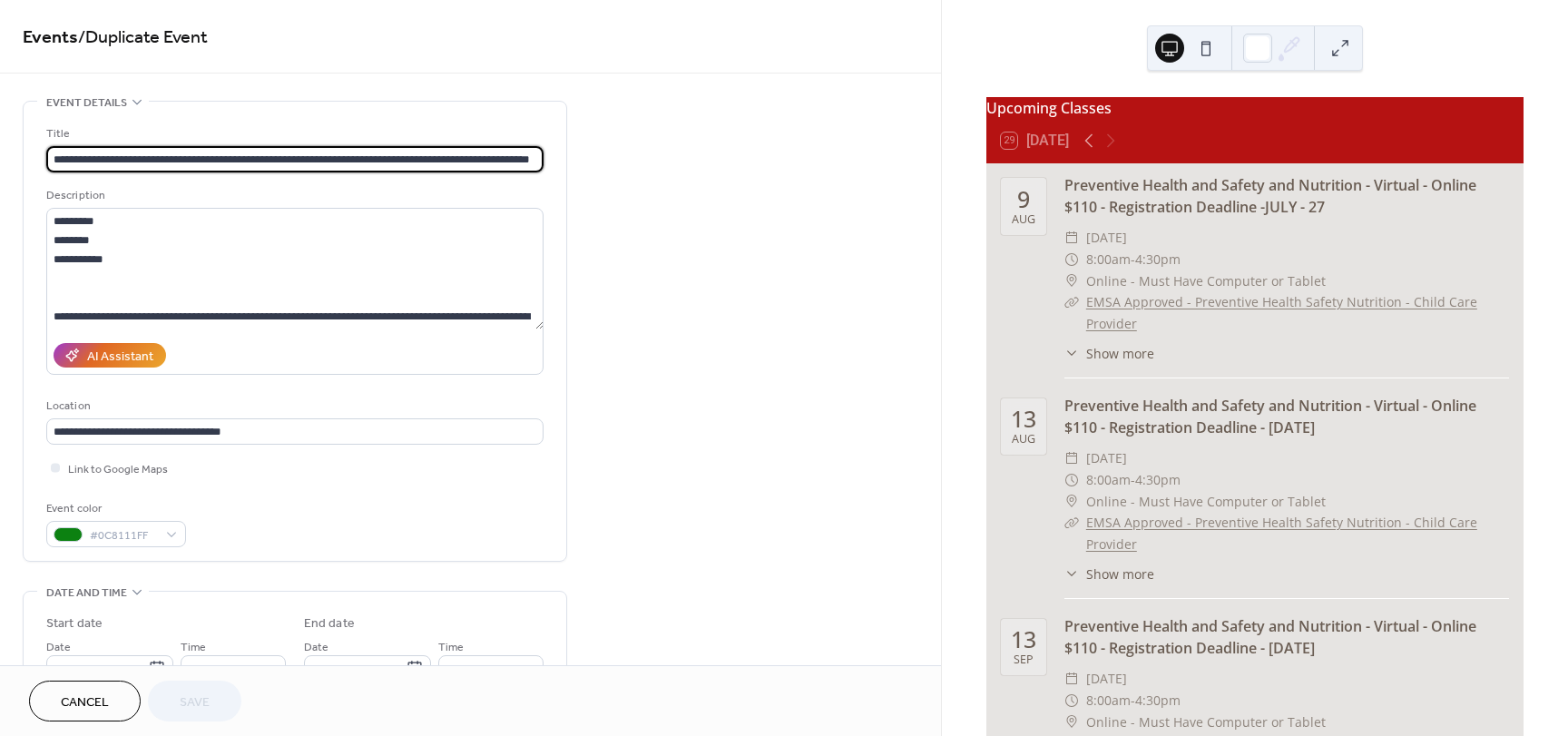 click on "**********" at bounding box center (295, 159) 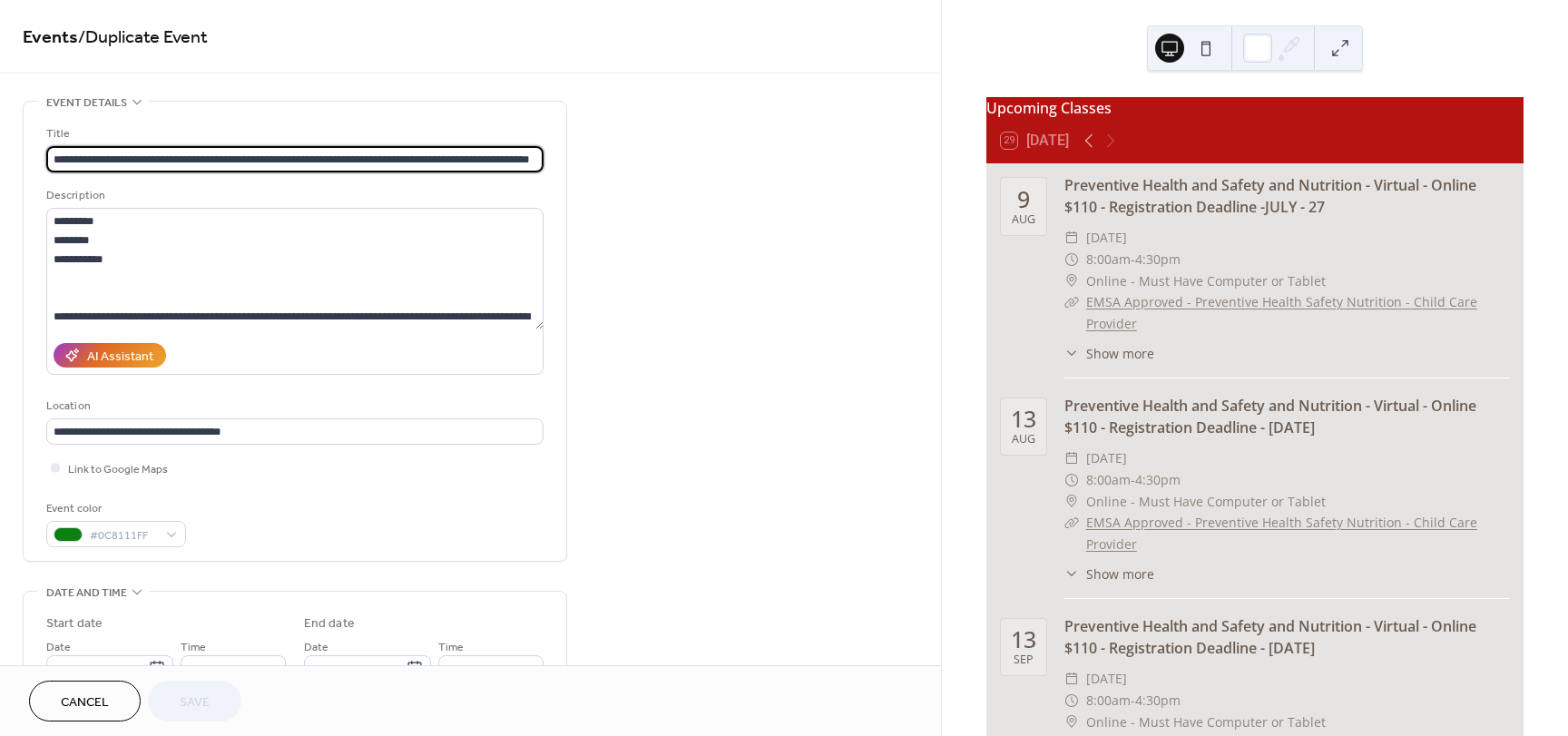 scroll, scrollTop: 0, scrollLeft: 19, axis: horizontal 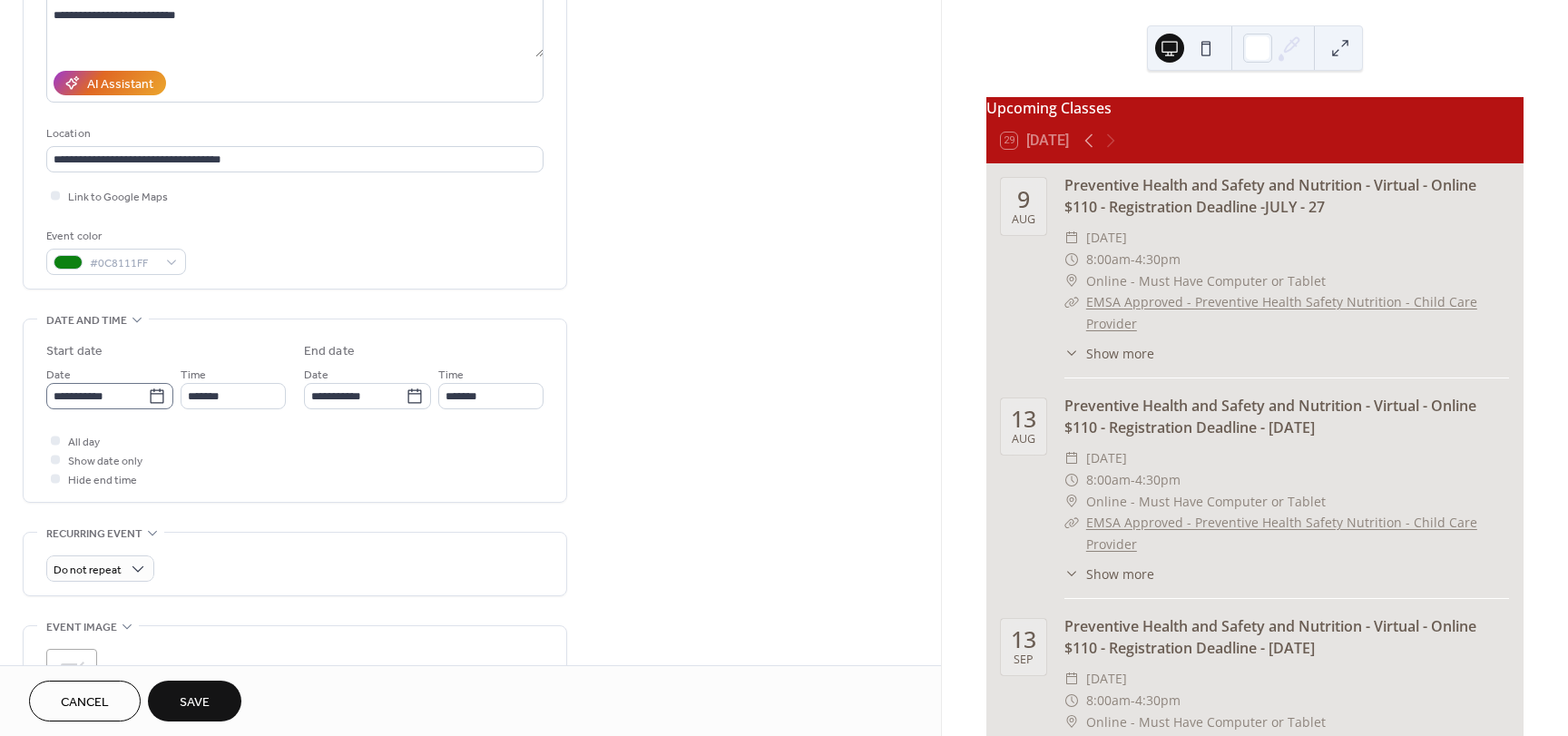 type on "**********" 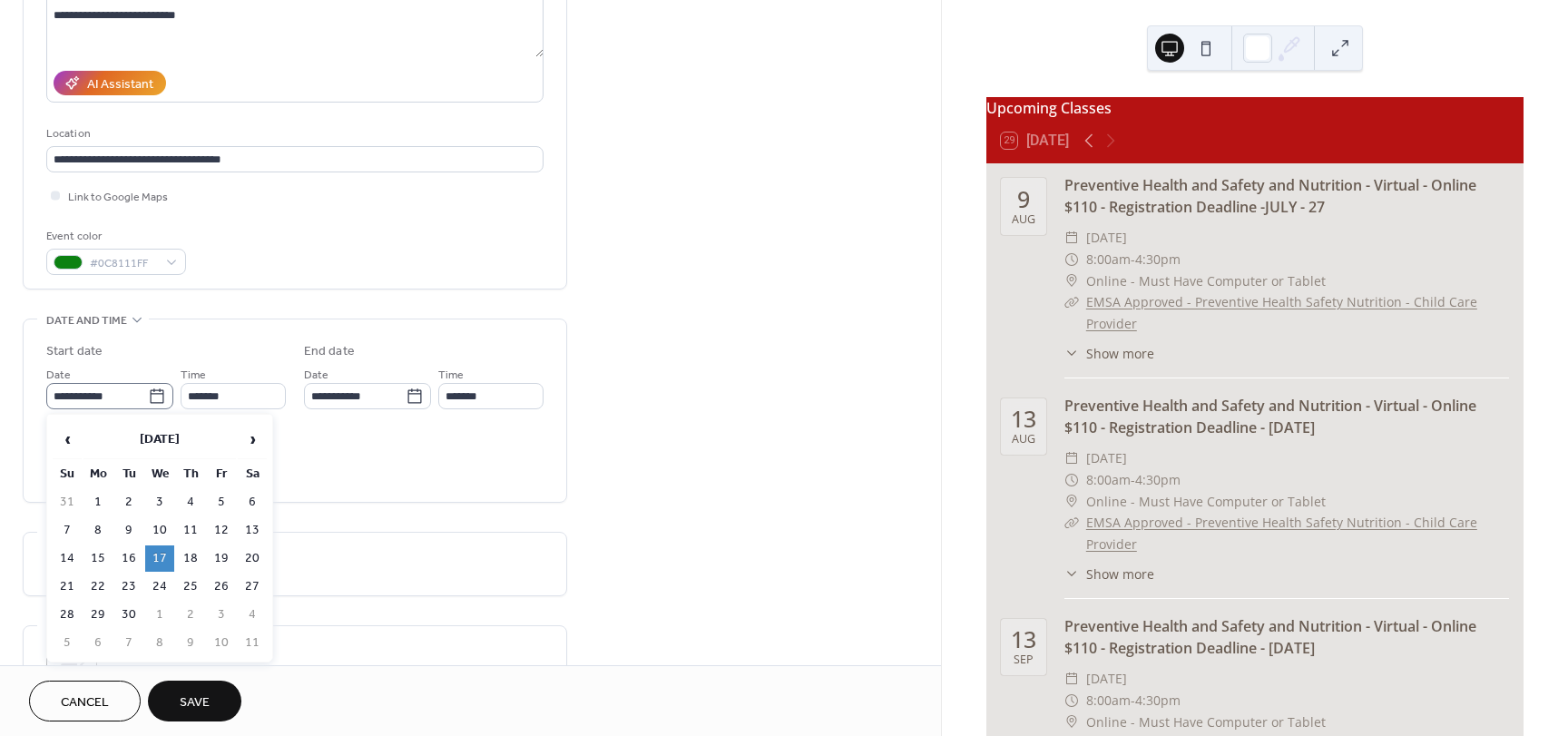 click 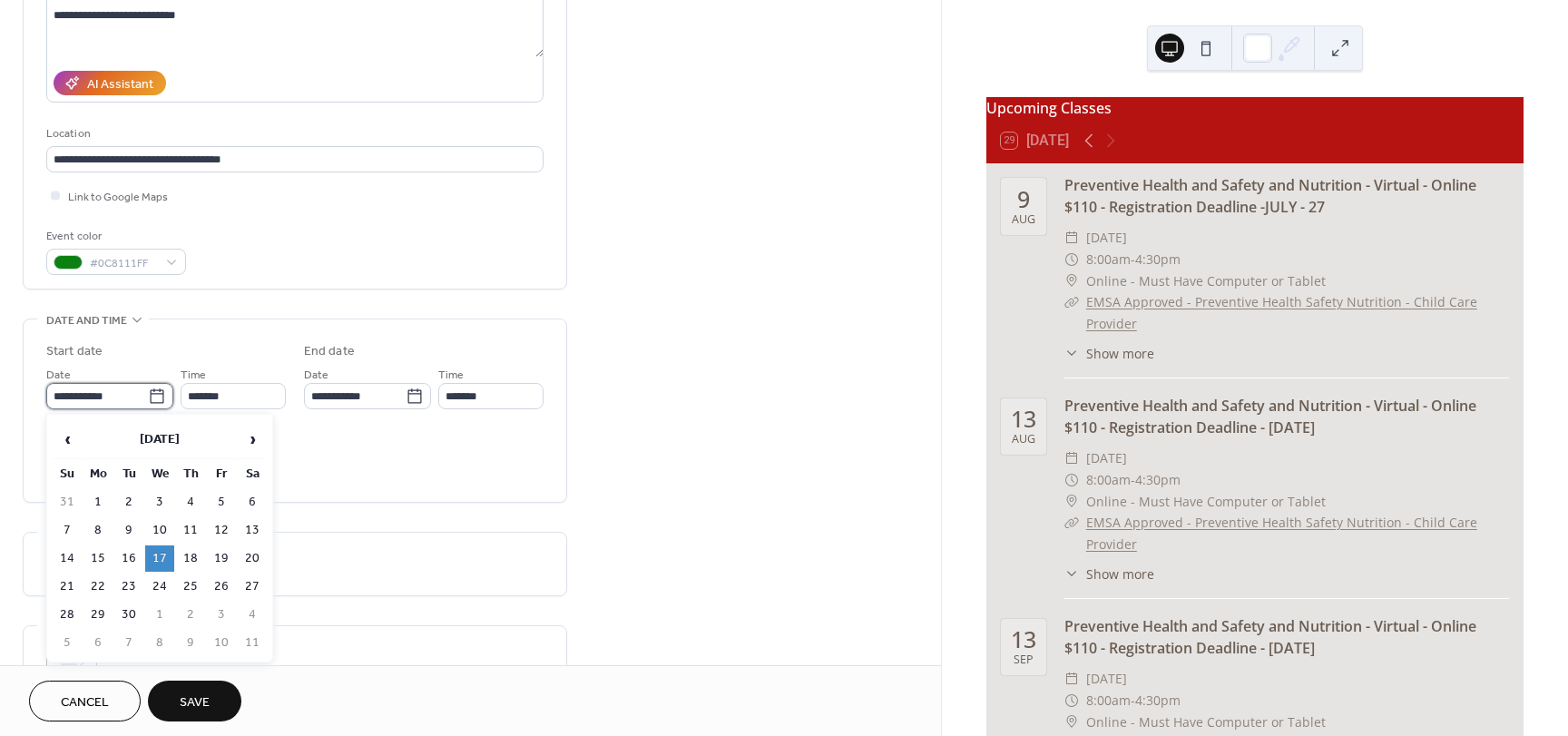 click on "**********" at bounding box center (97, 396) 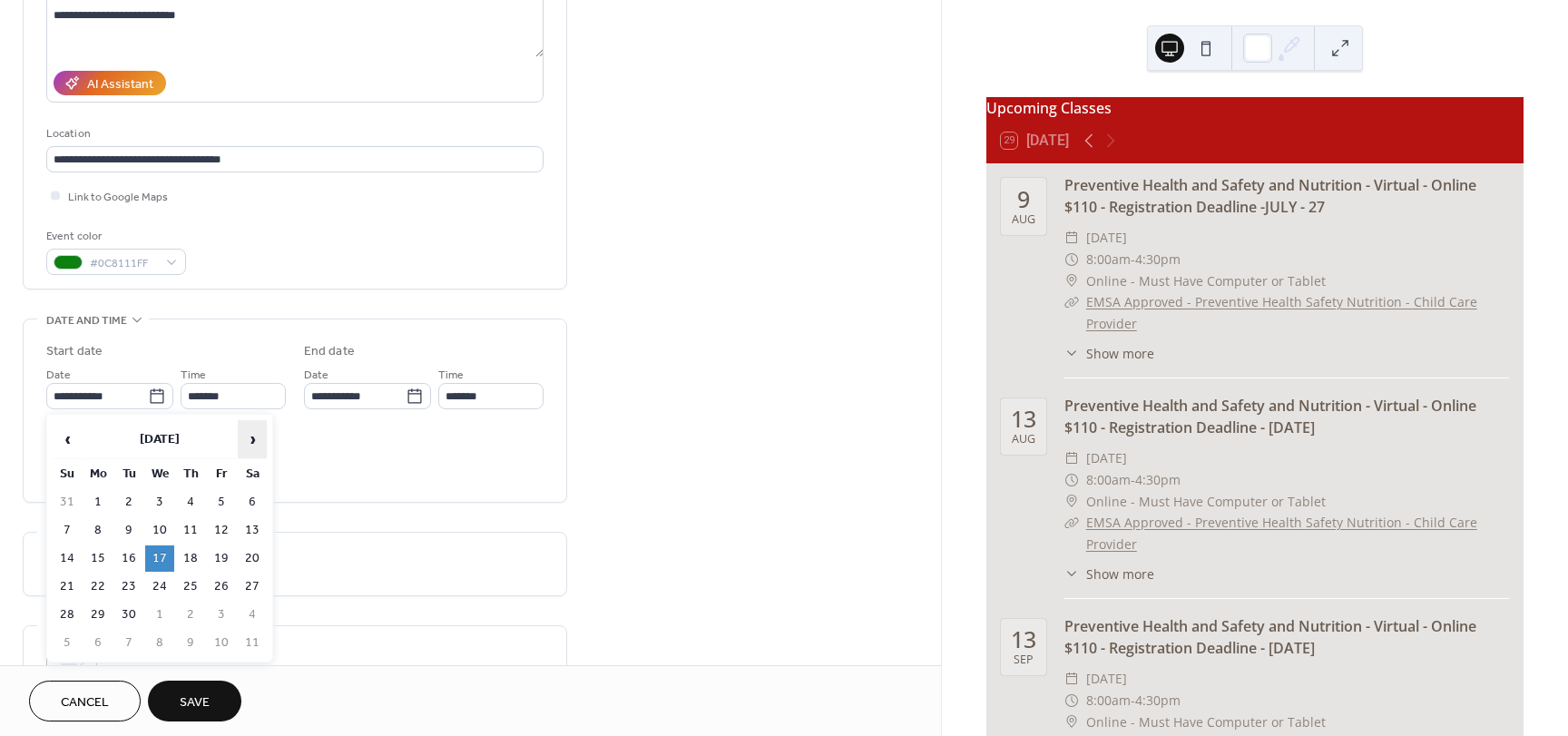 click on "›" at bounding box center [252, 439] 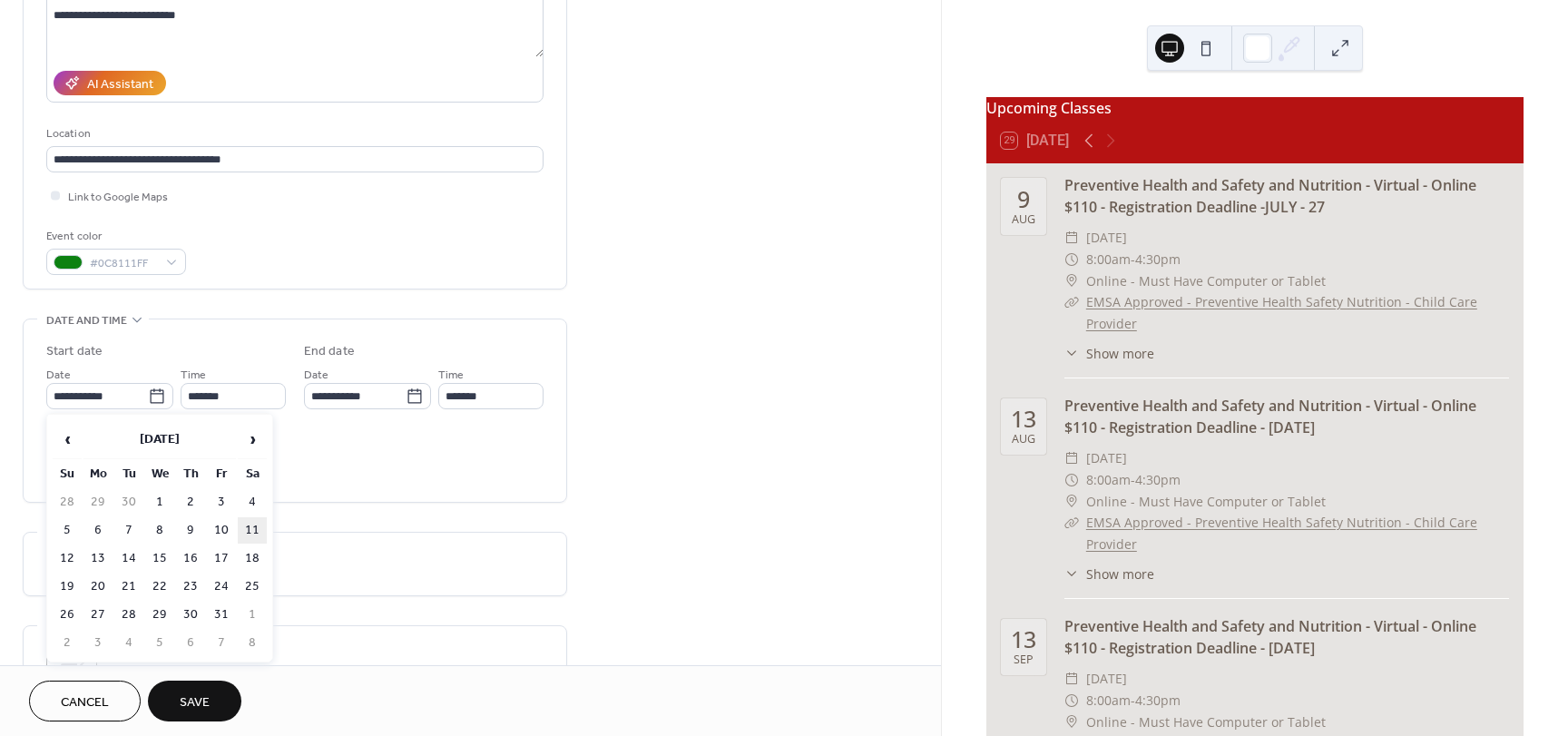 click on "11" at bounding box center [252, 530] 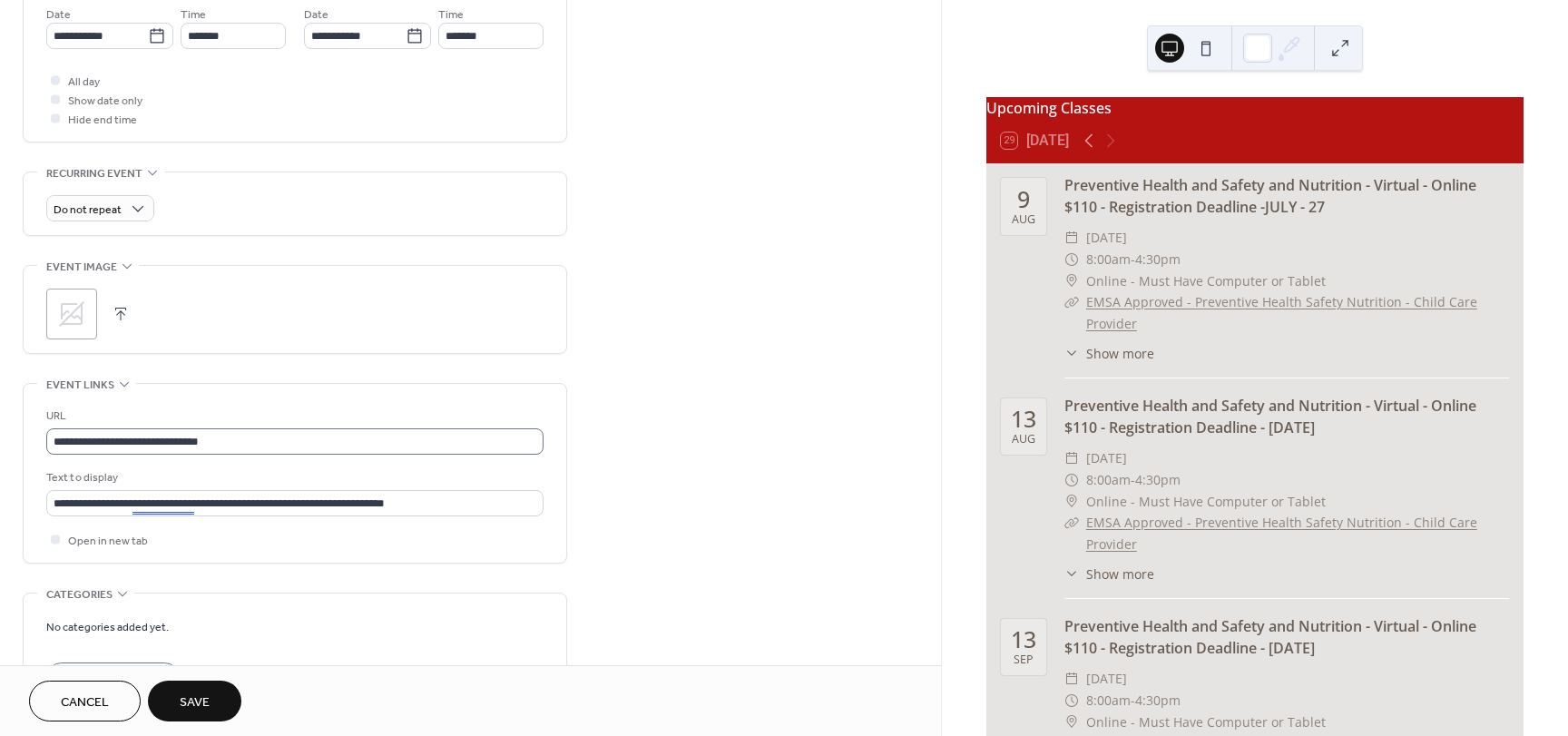 scroll, scrollTop: 635, scrollLeft: 0, axis: vertical 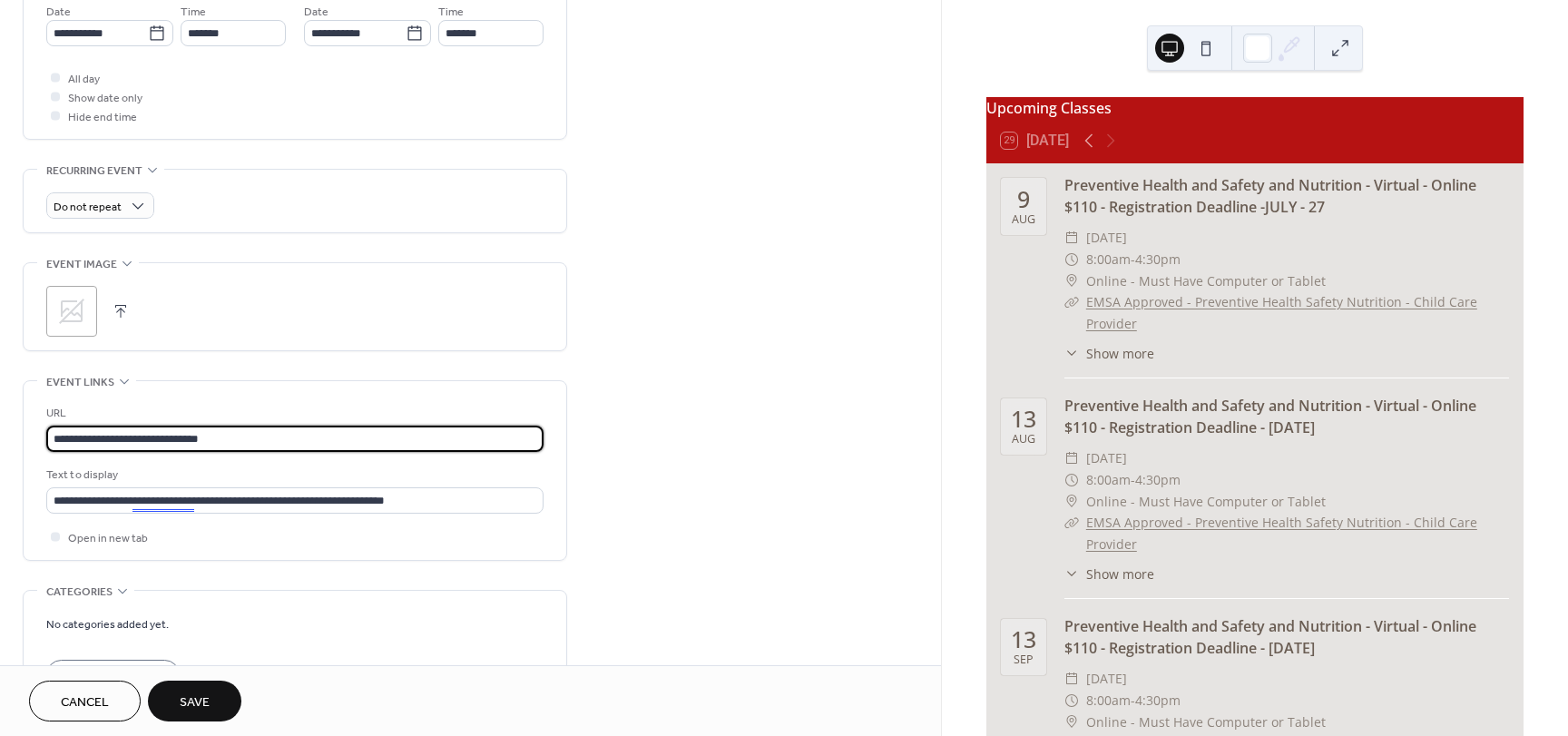 drag, startPoint x: 195, startPoint y: 436, endPoint x: -17, endPoint y: 436, distance: 212 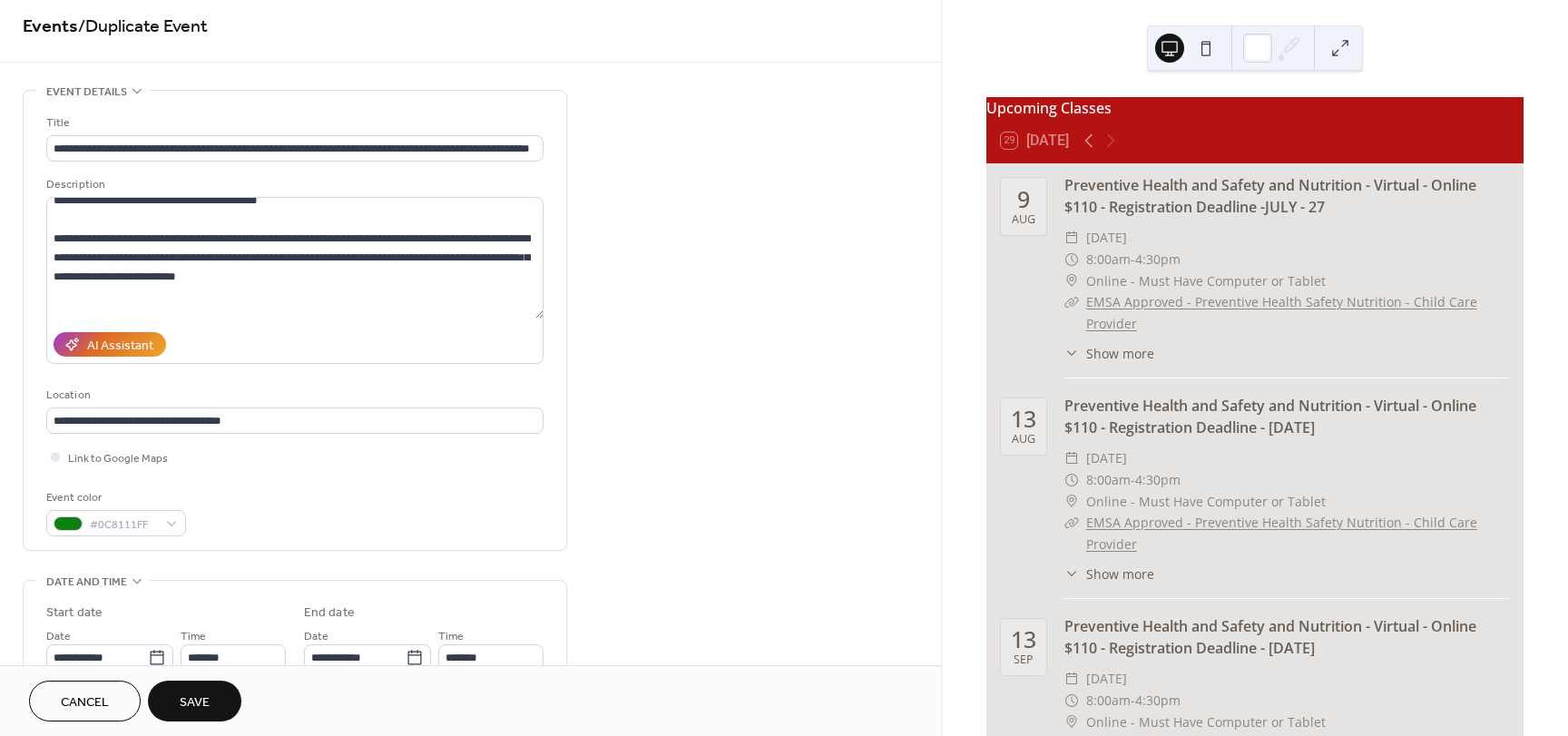 scroll, scrollTop: 0, scrollLeft: 0, axis: both 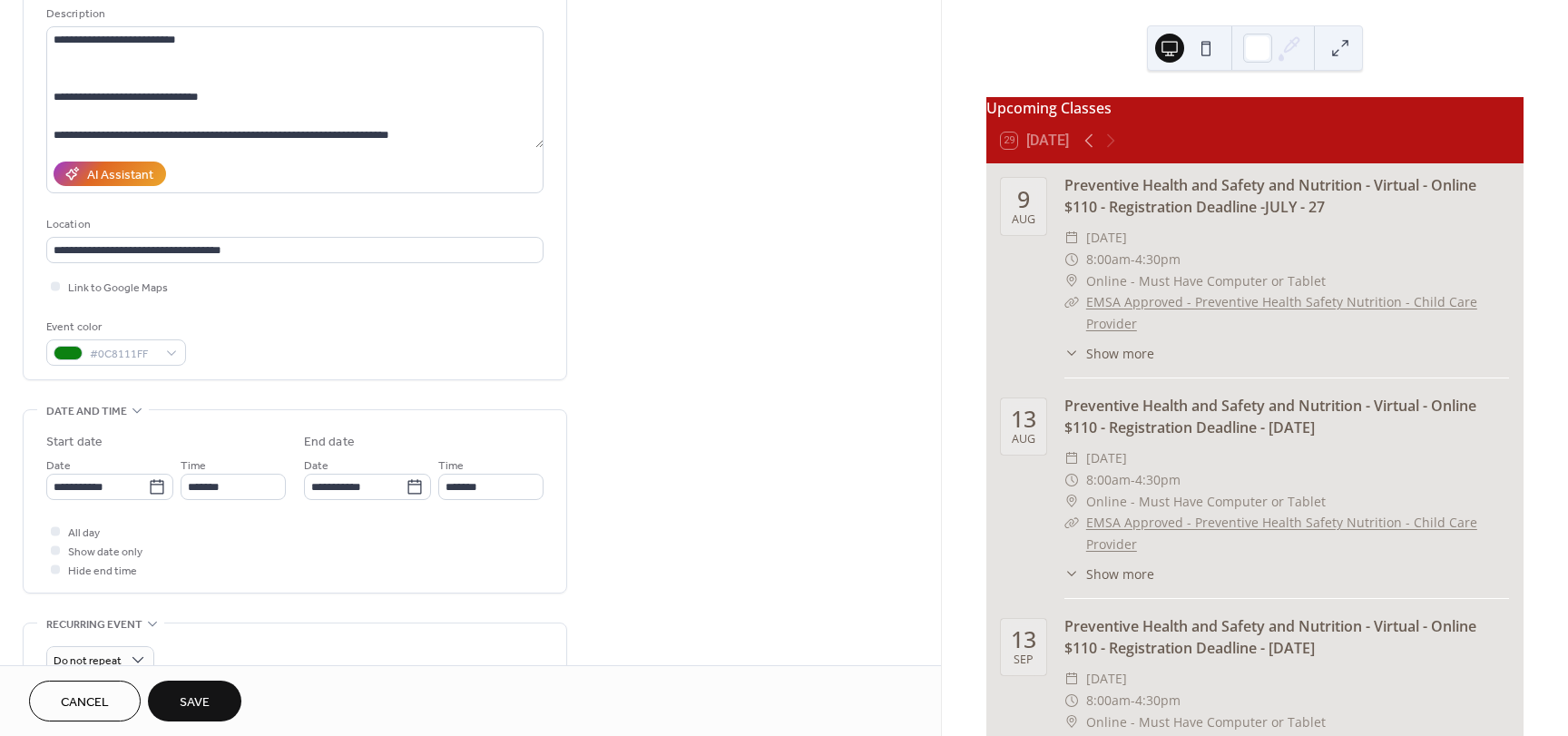 type on "**********" 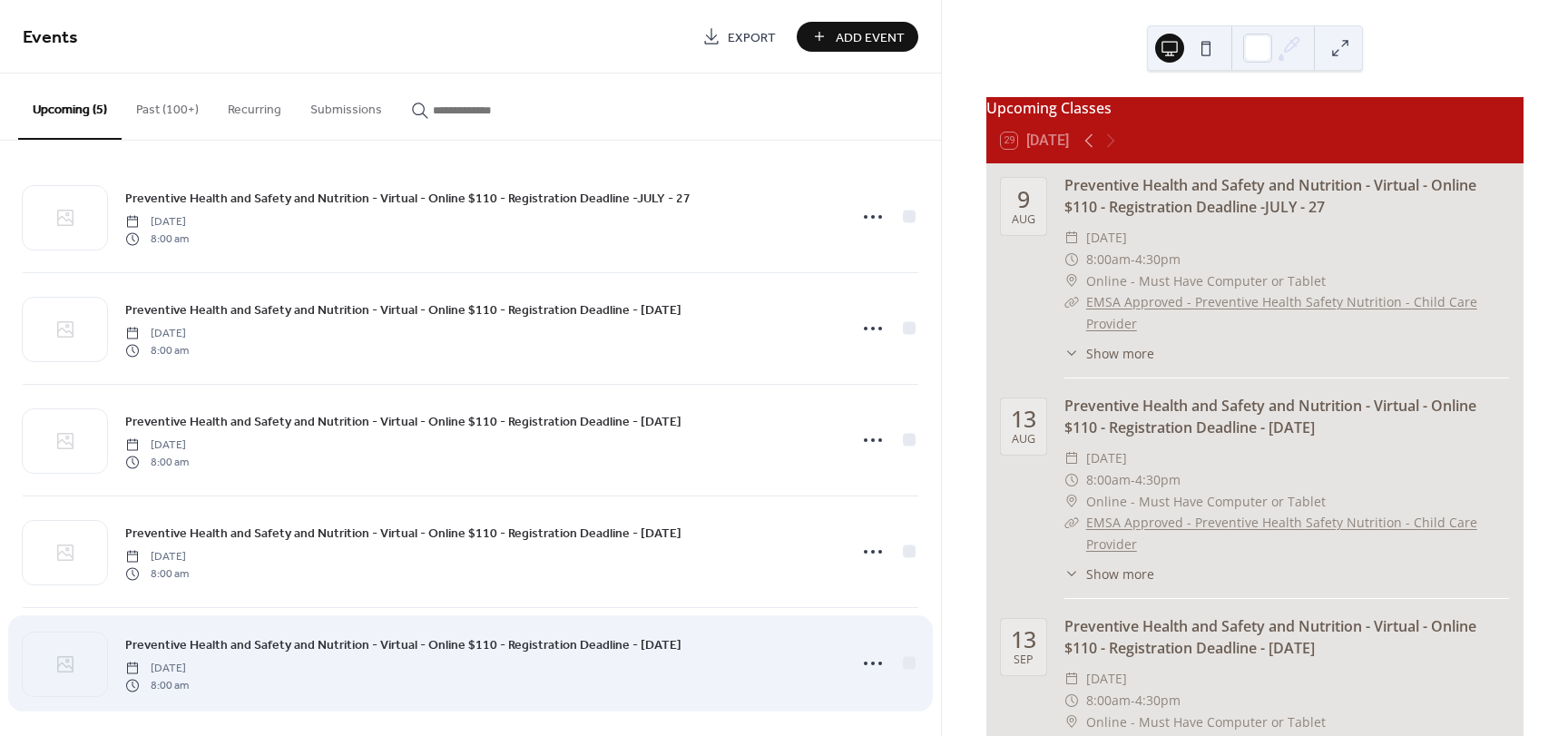 scroll, scrollTop: 16, scrollLeft: 0, axis: vertical 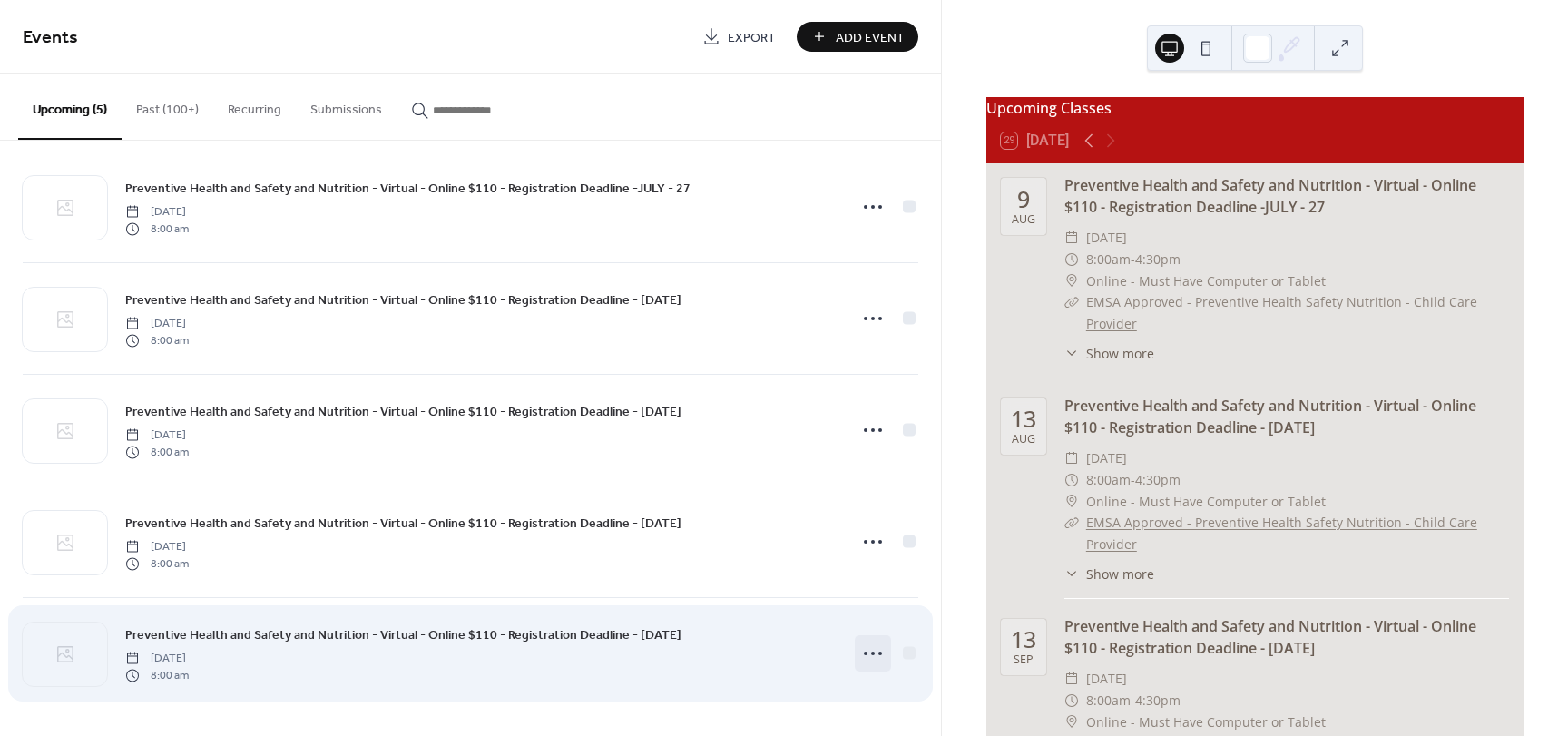 click 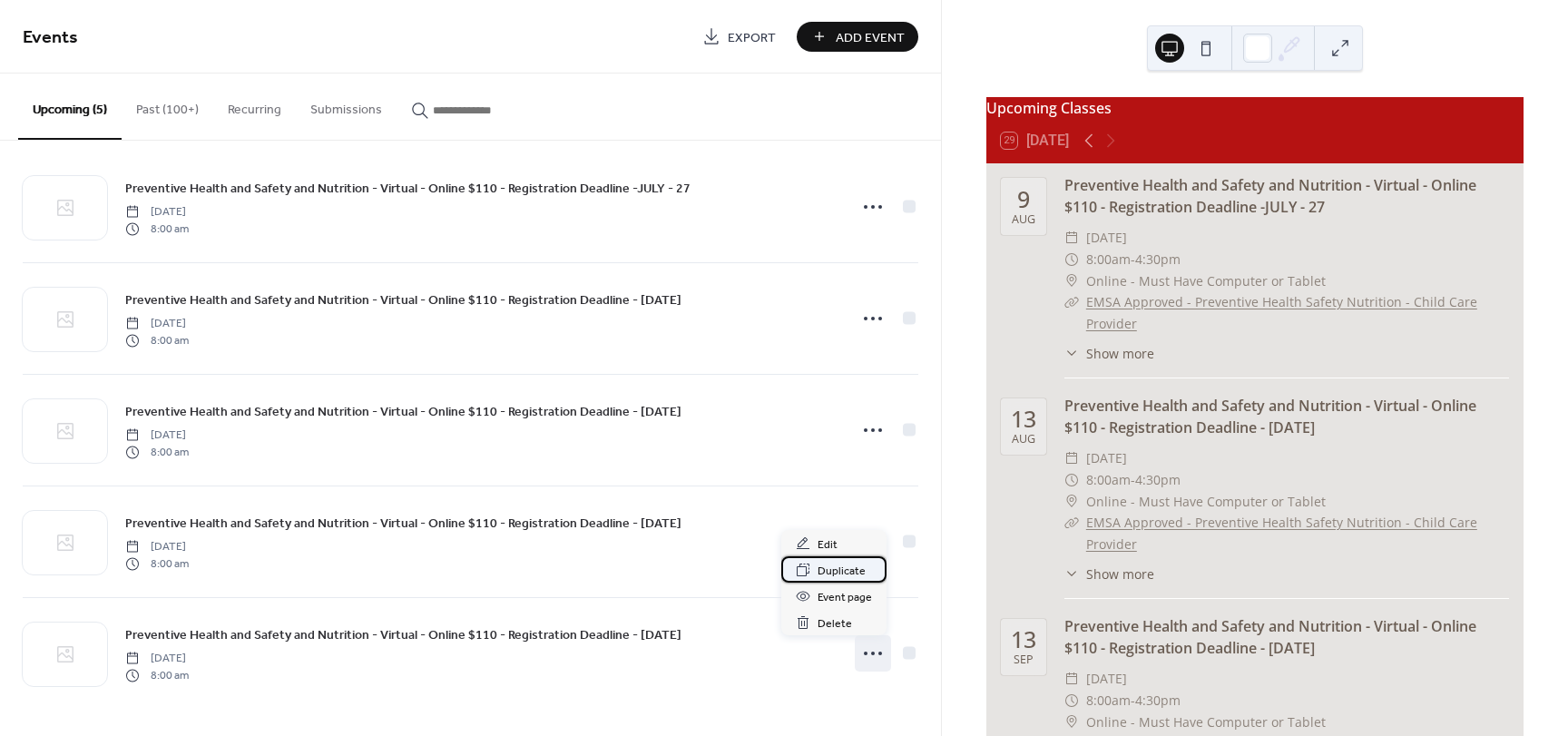 click on "Duplicate" at bounding box center (841, 571) 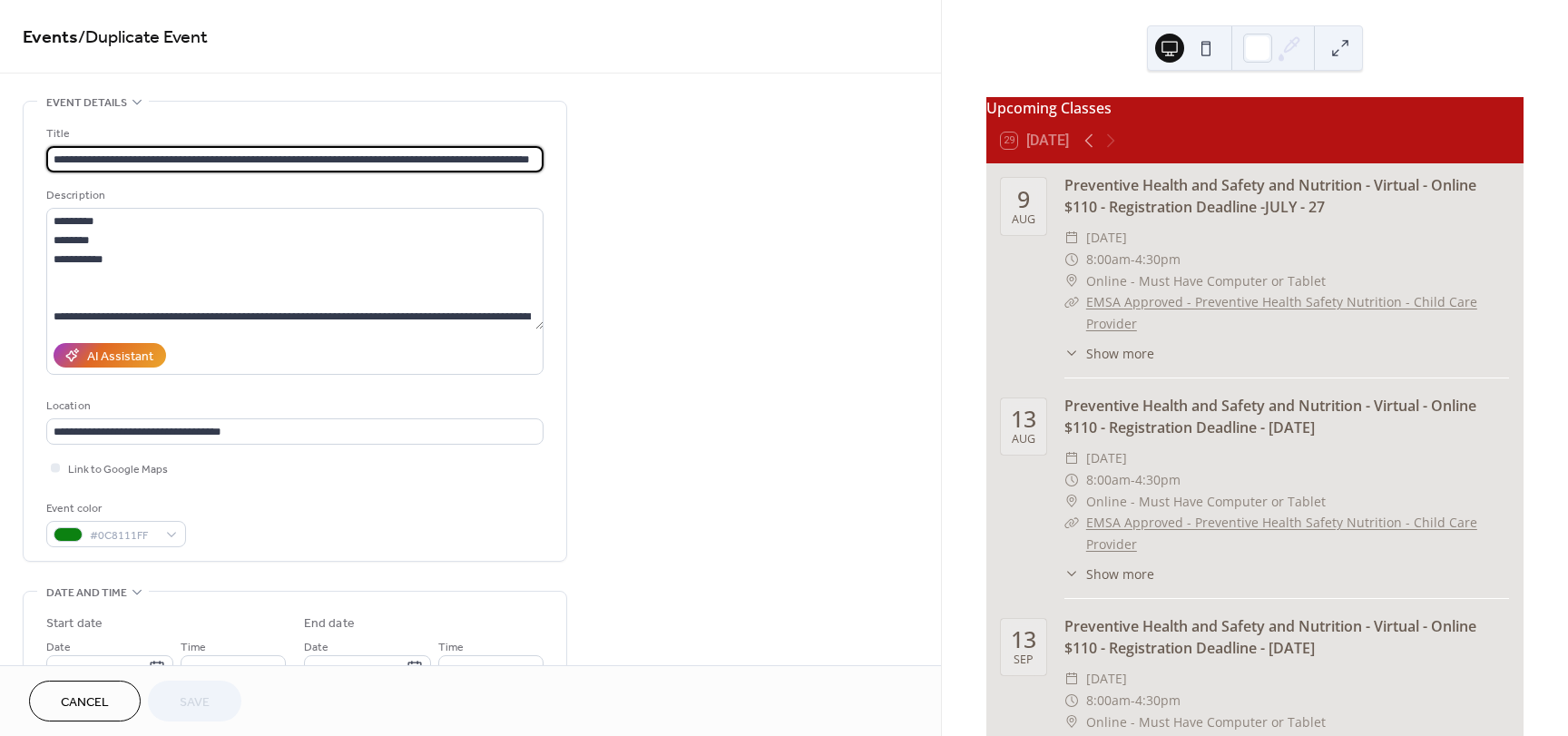 scroll, scrollTop: 0, scrollLeft: 24, axis: horizontal 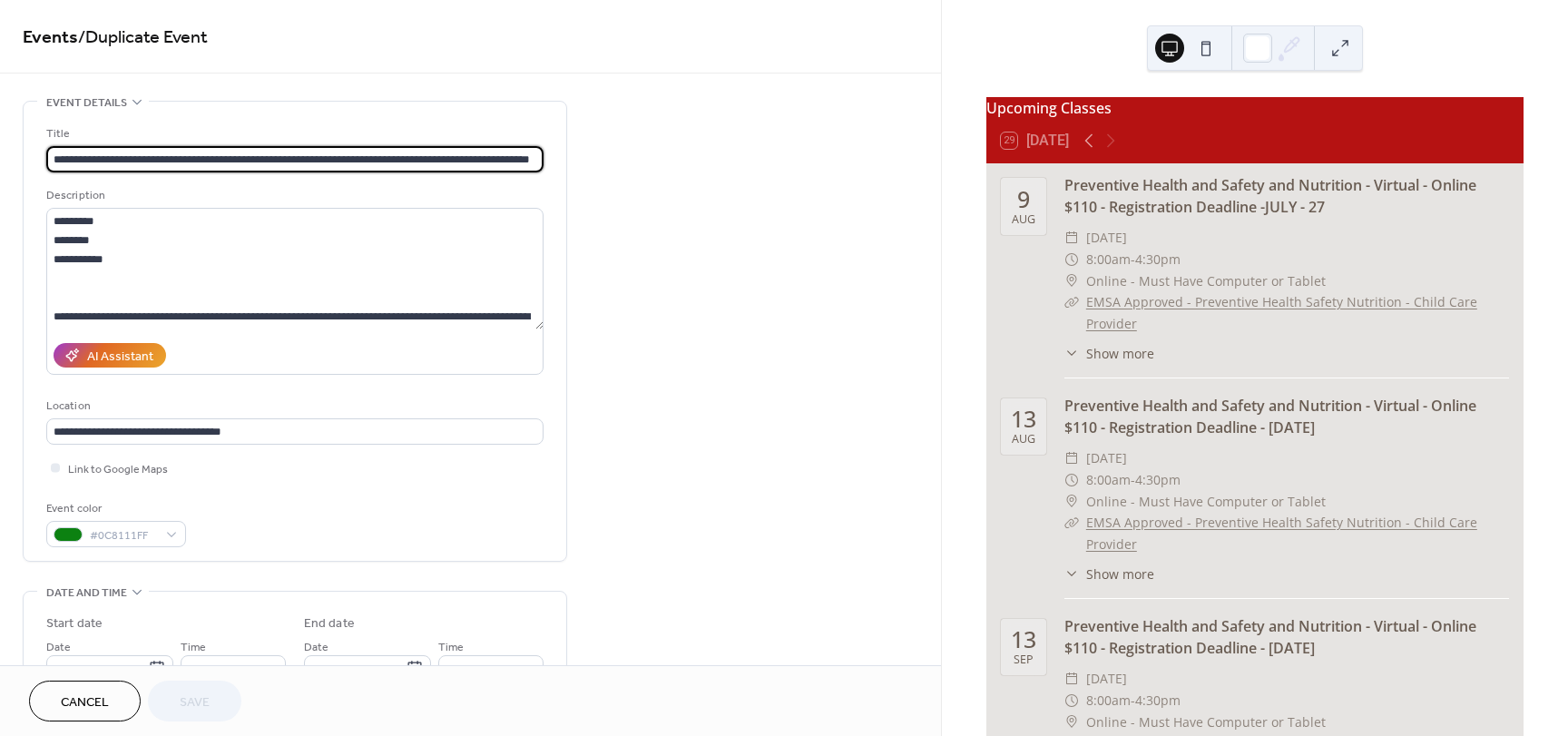 drag, startPoint x: 470, startPoint y: 155, endPoint x: 676, endPoint y: 162, distance: 206.1189 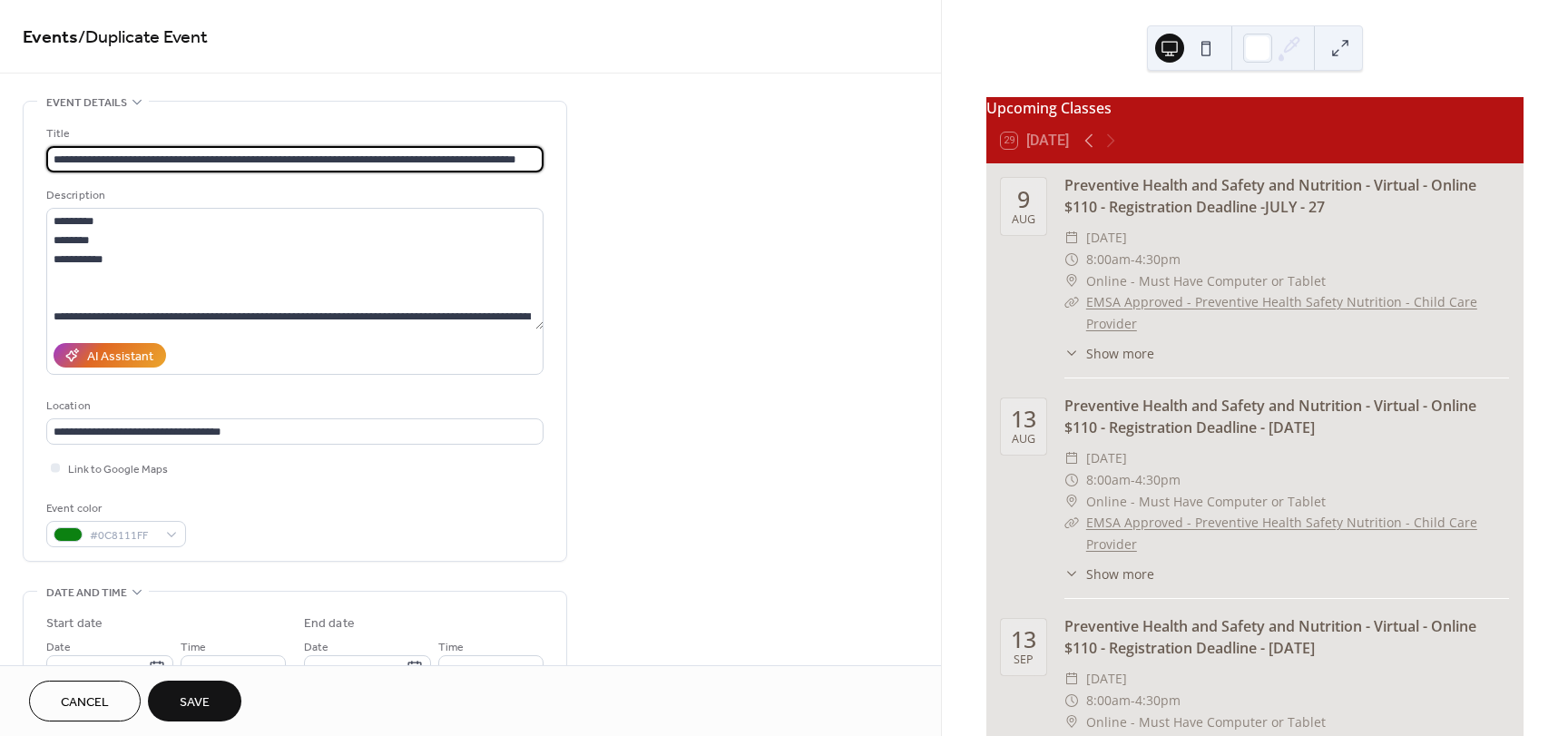 scroll, scrollTop: 0, scrollLeft: 6, axis: horizontal 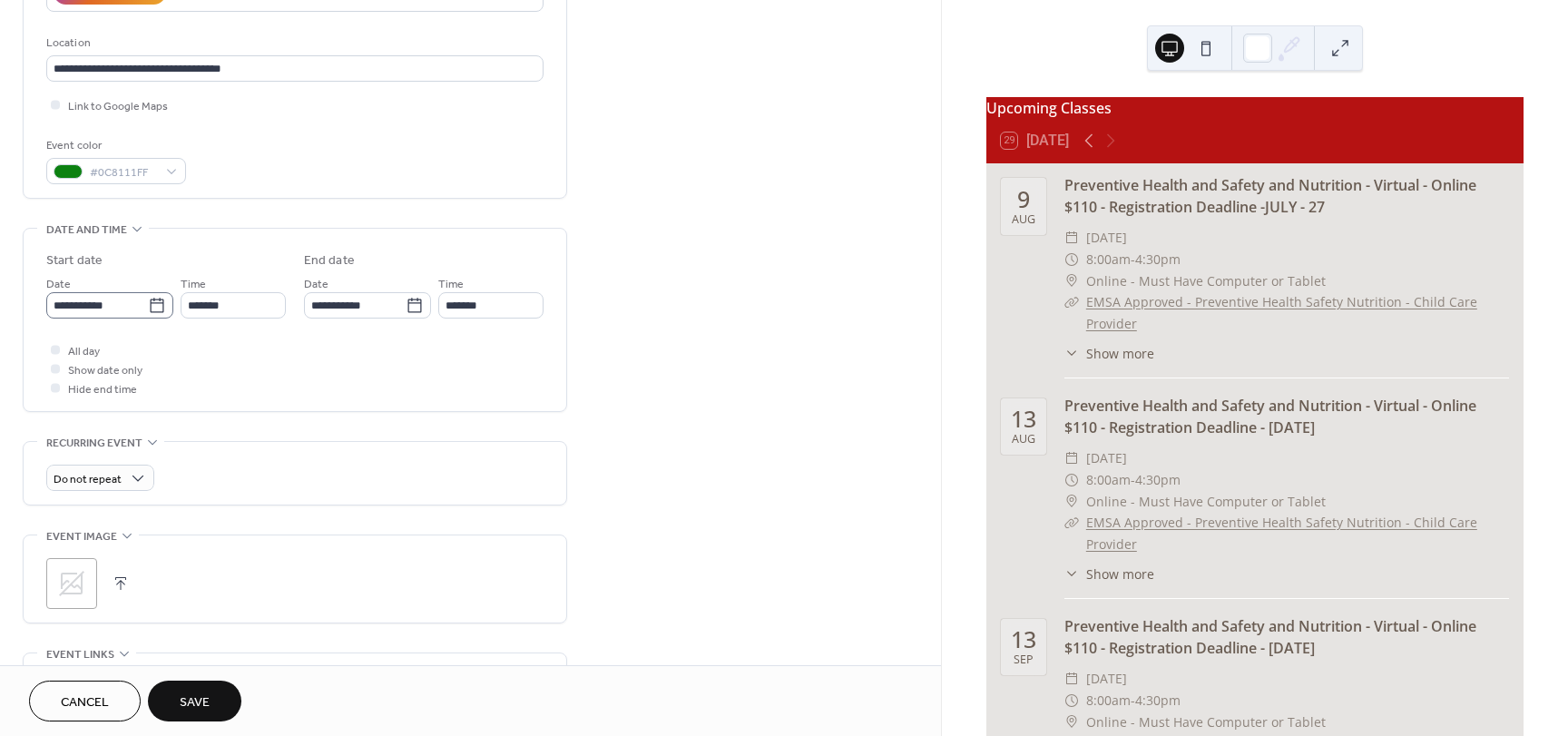type on "**********" 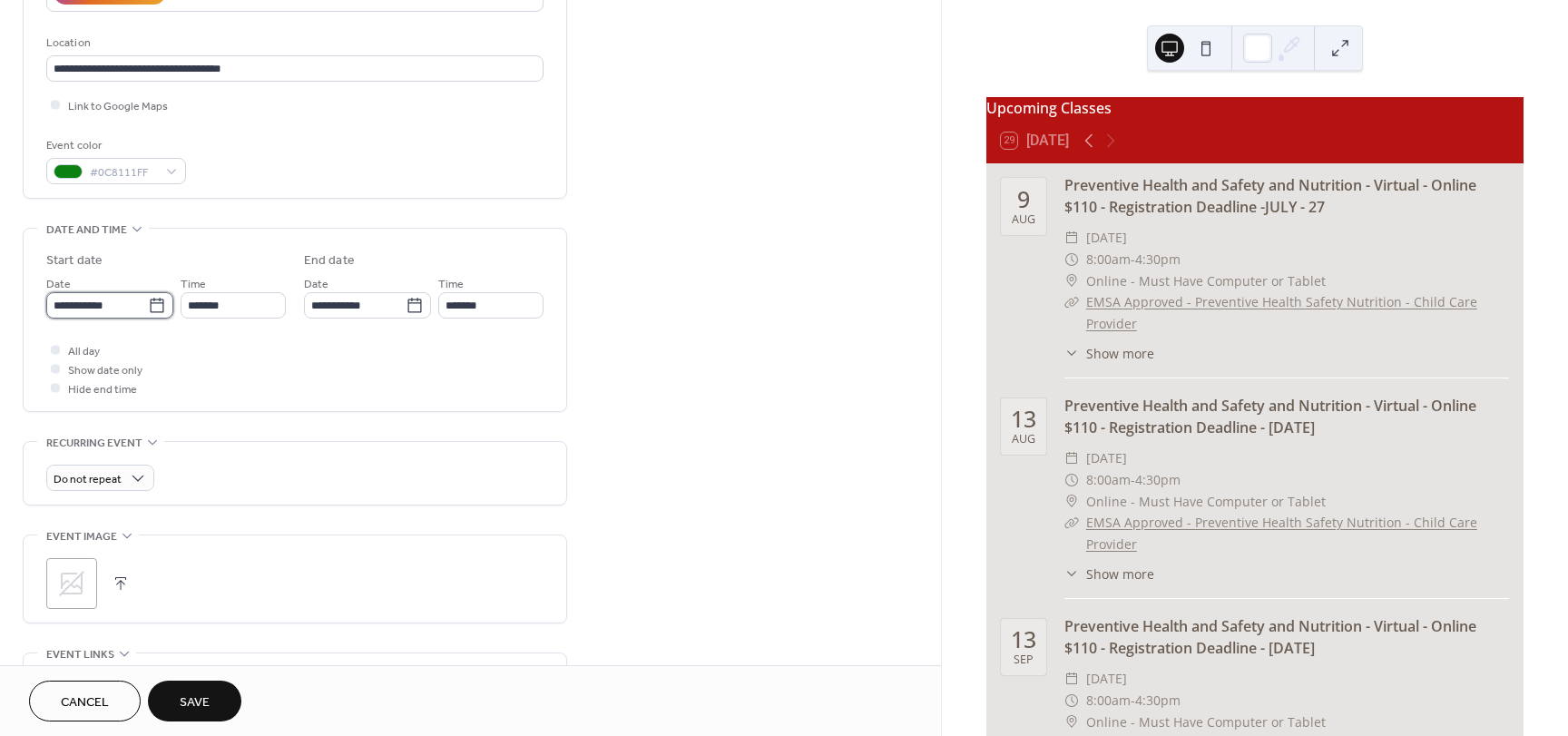 click on "**********" at bounding box center [97, 305] 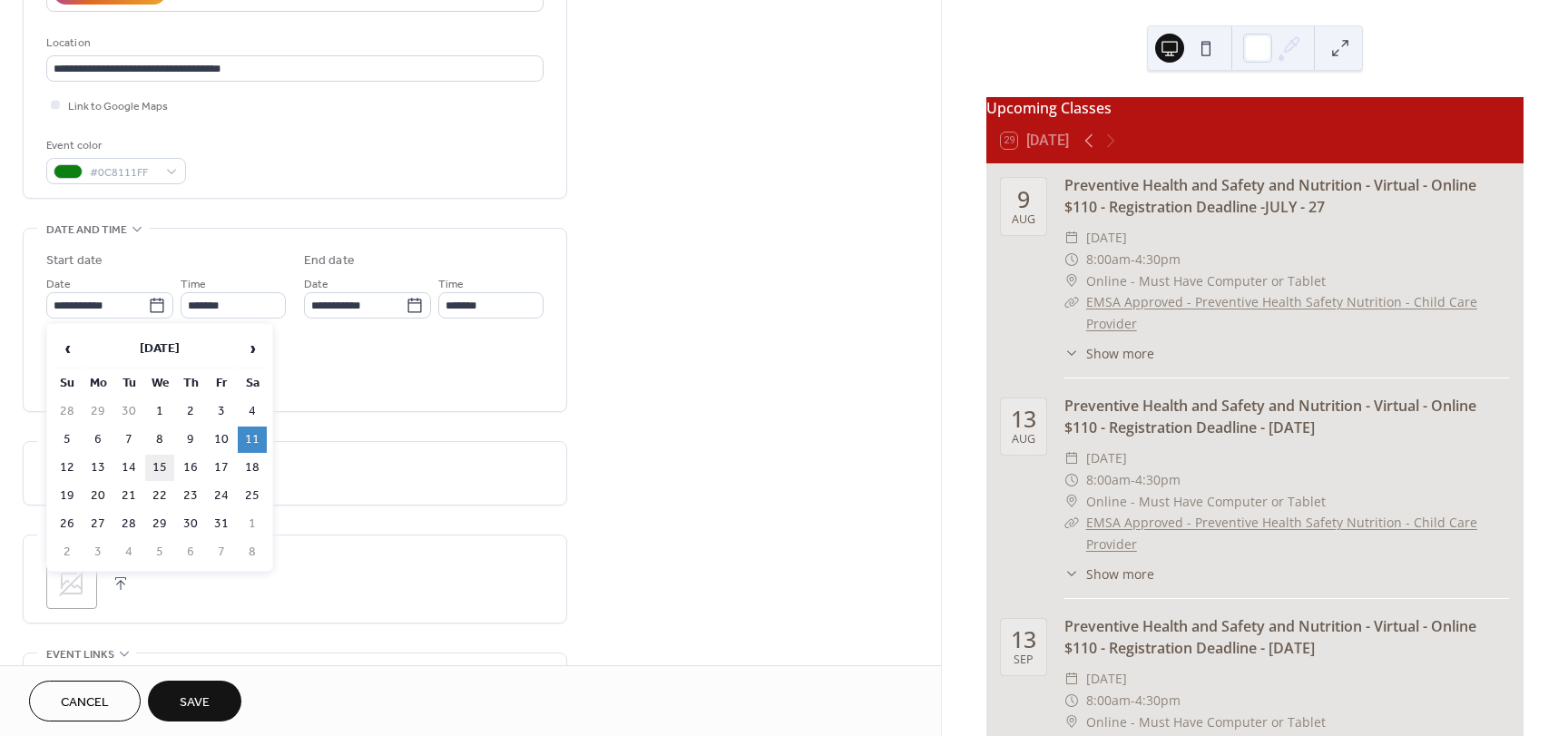 click on "15" at bounding box center [160, 467] 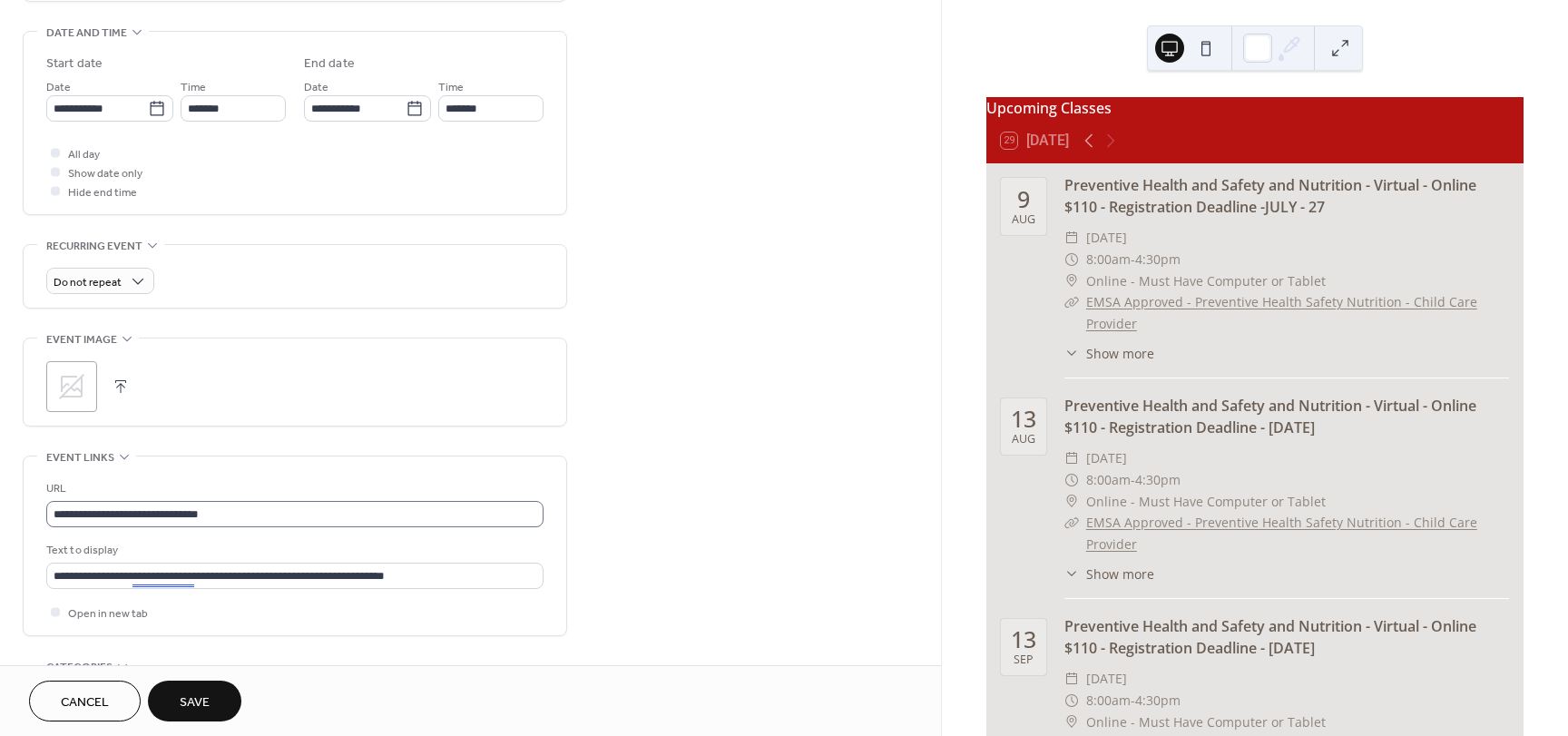 scroll, scrollTop: 635, scrollLeft: 0, axis: vertical 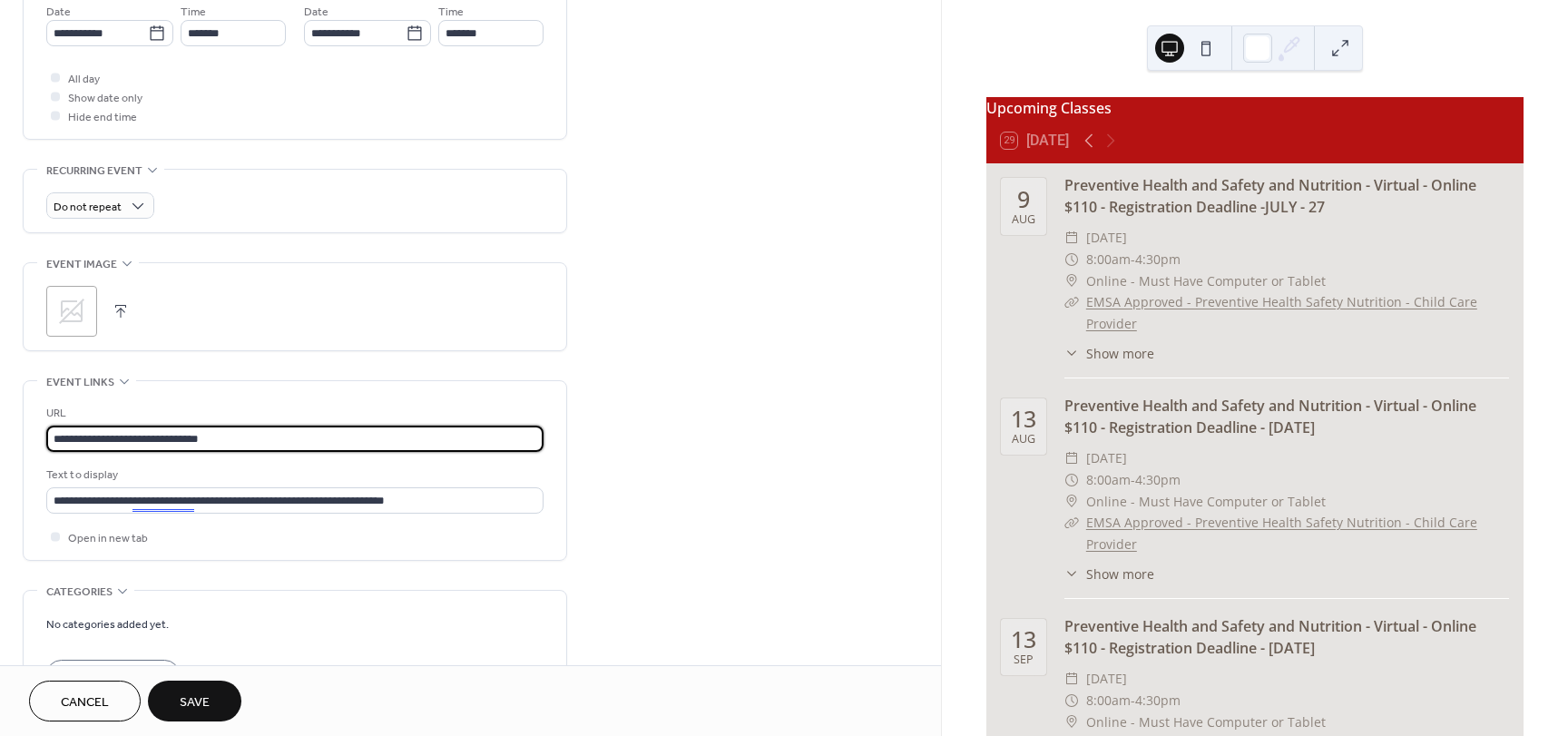 drag, startPoint x: 264, startPoint y: 440, endPoint x: -60, endPoint y: 433, distance: 324.07561 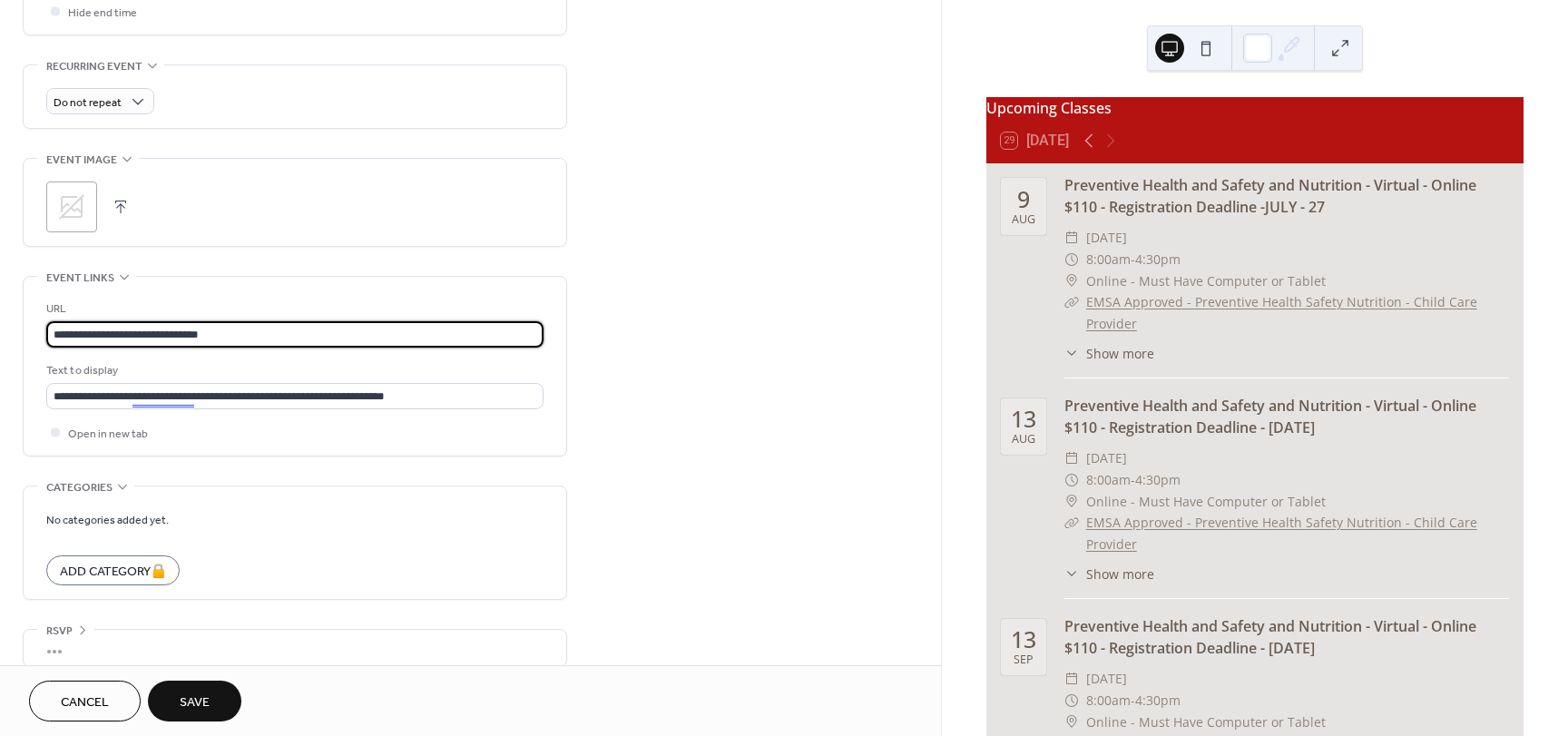scroll, scrollTop: 760, scrollLeft: 0, axis: vertical 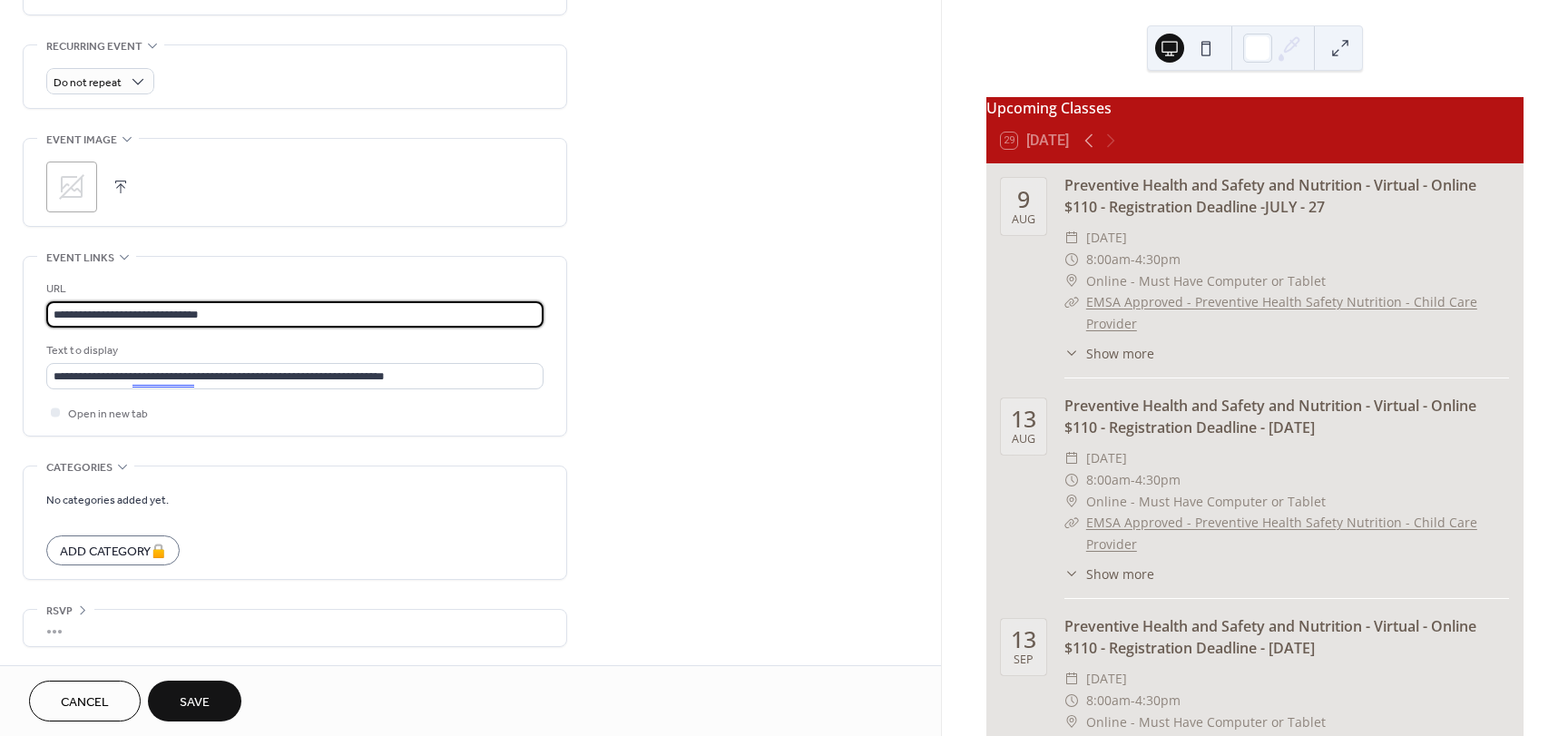 type on "**********" 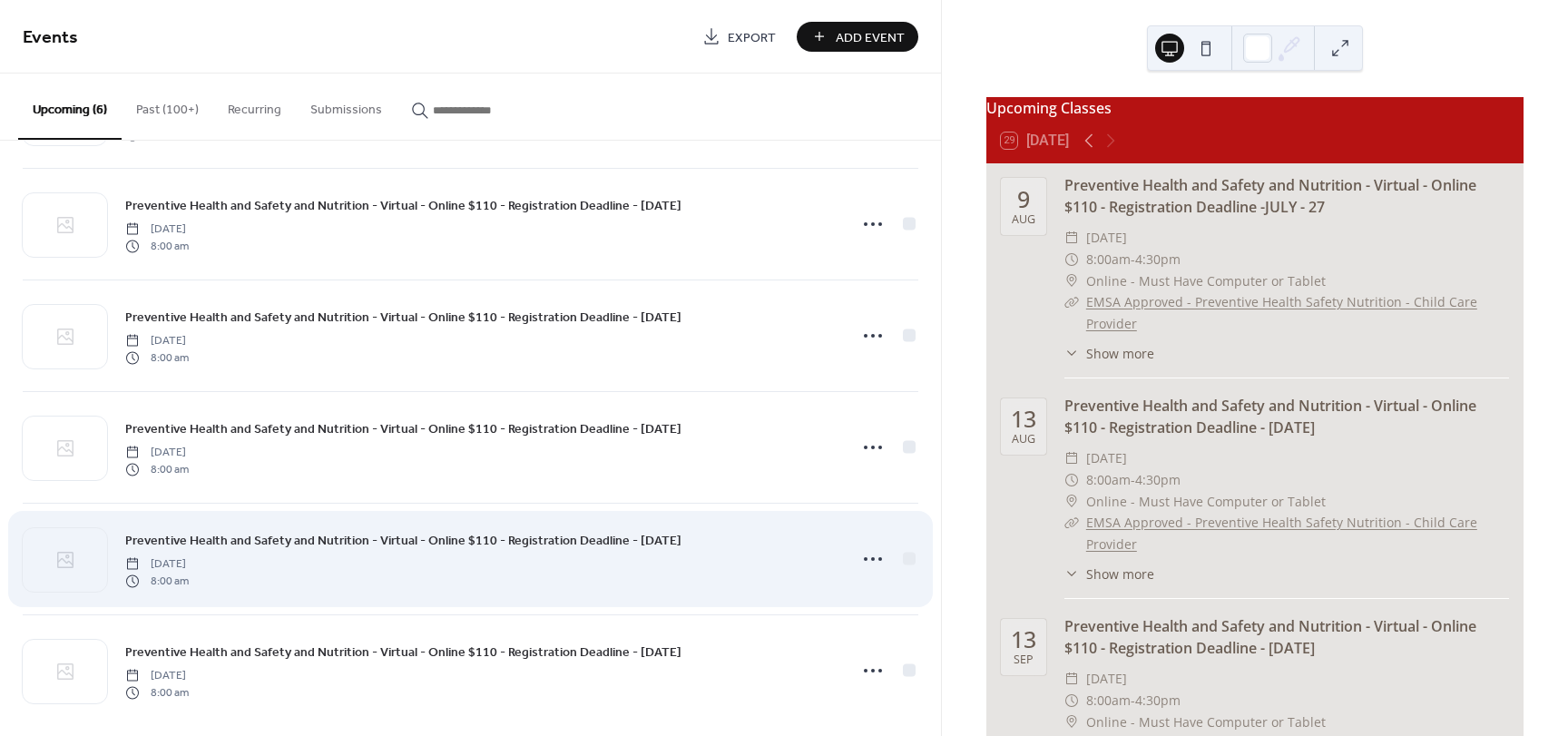 scroll, scrollTop: 128, scrollLeft: 0, axis: vertical 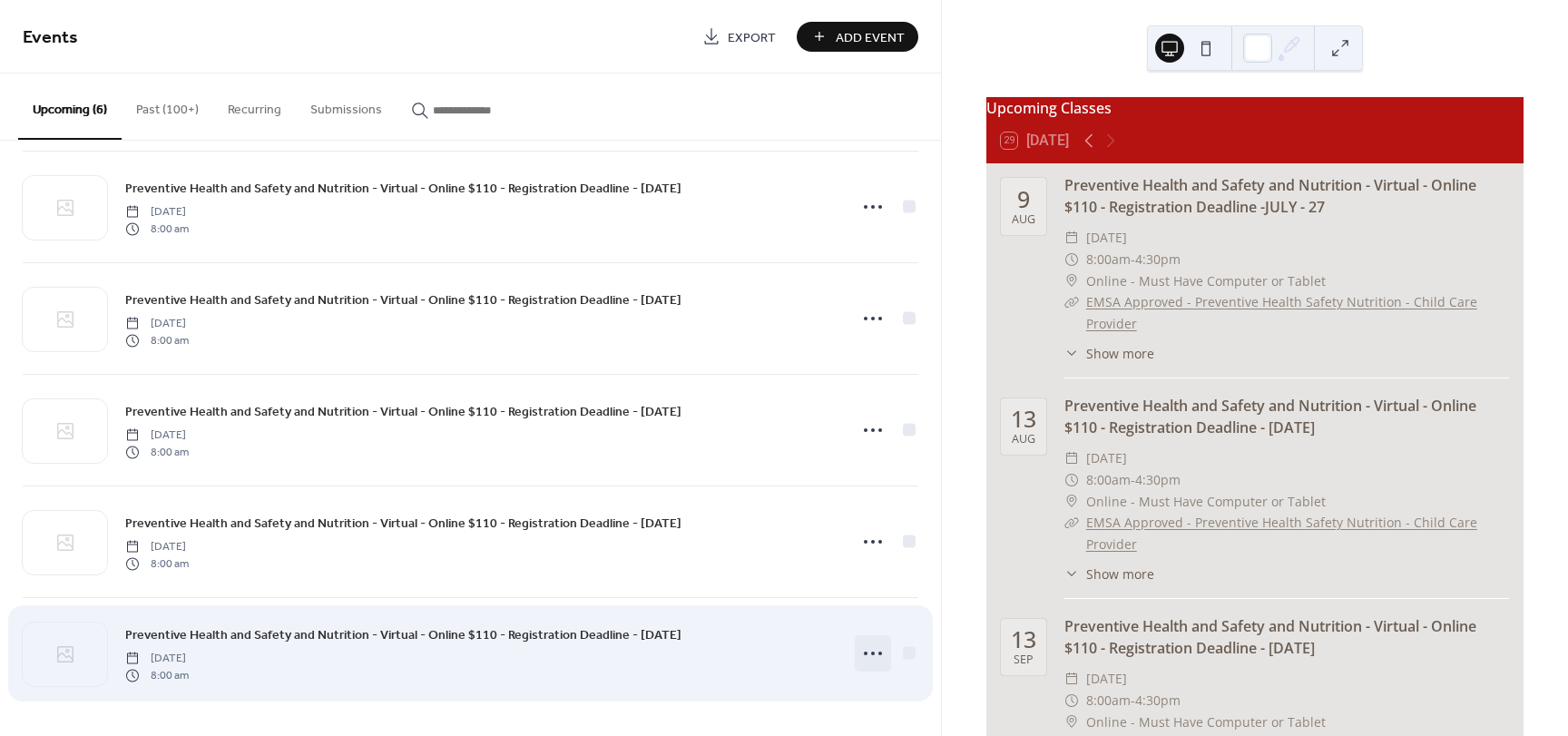 click 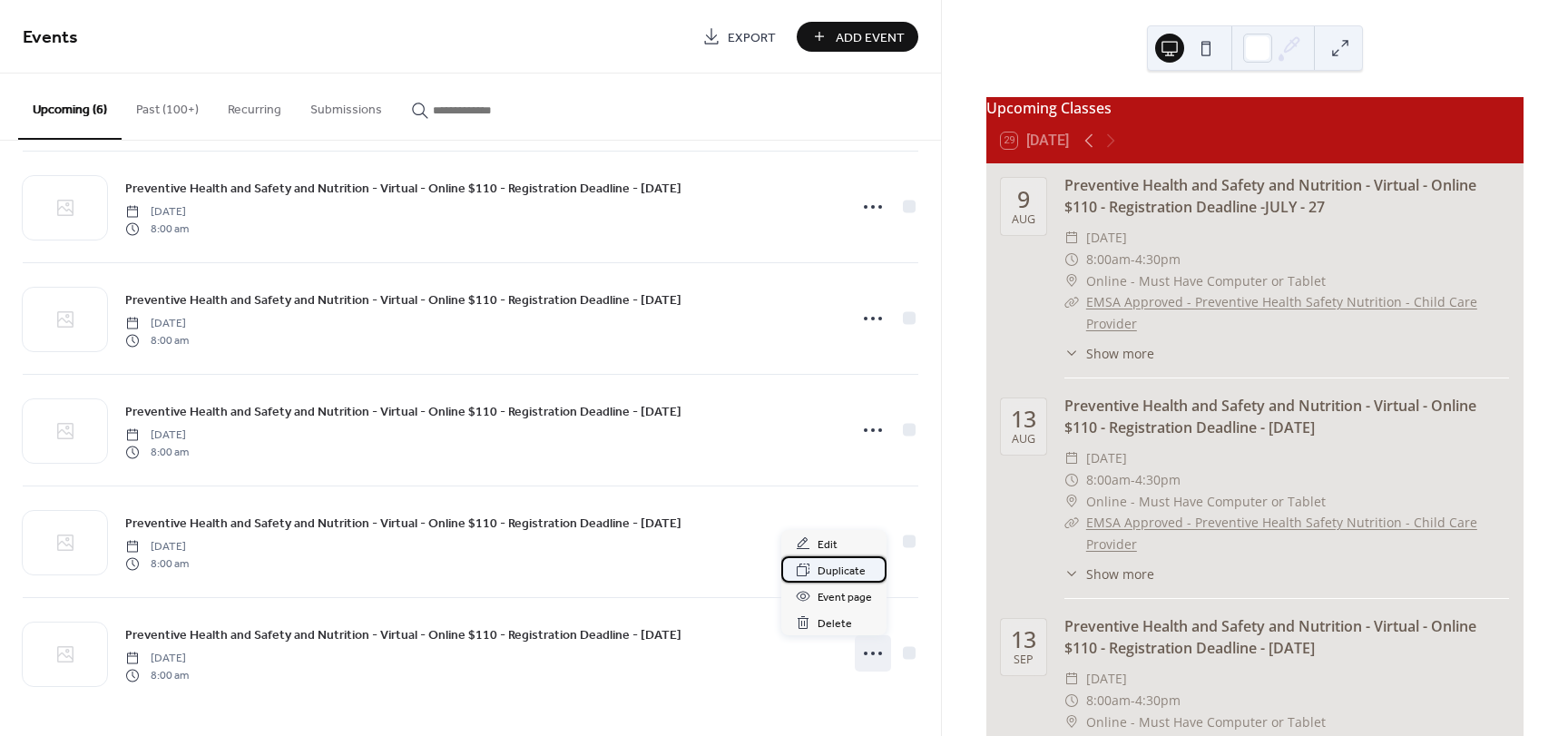 click on "Duplicate" at bounding box center (841, 571) 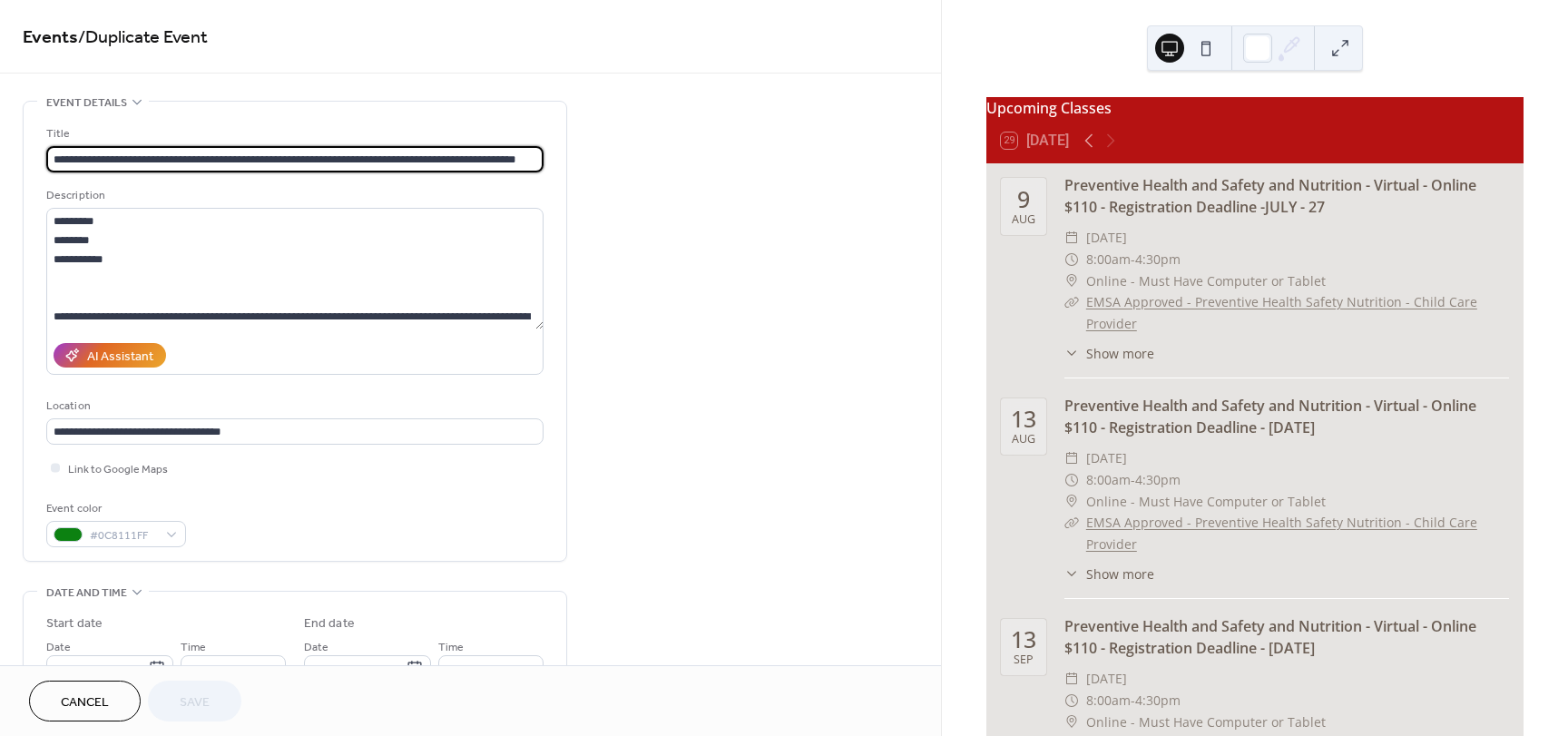 scroll, scrollTop: 0, scrollLeft: 7, axis: horizontal 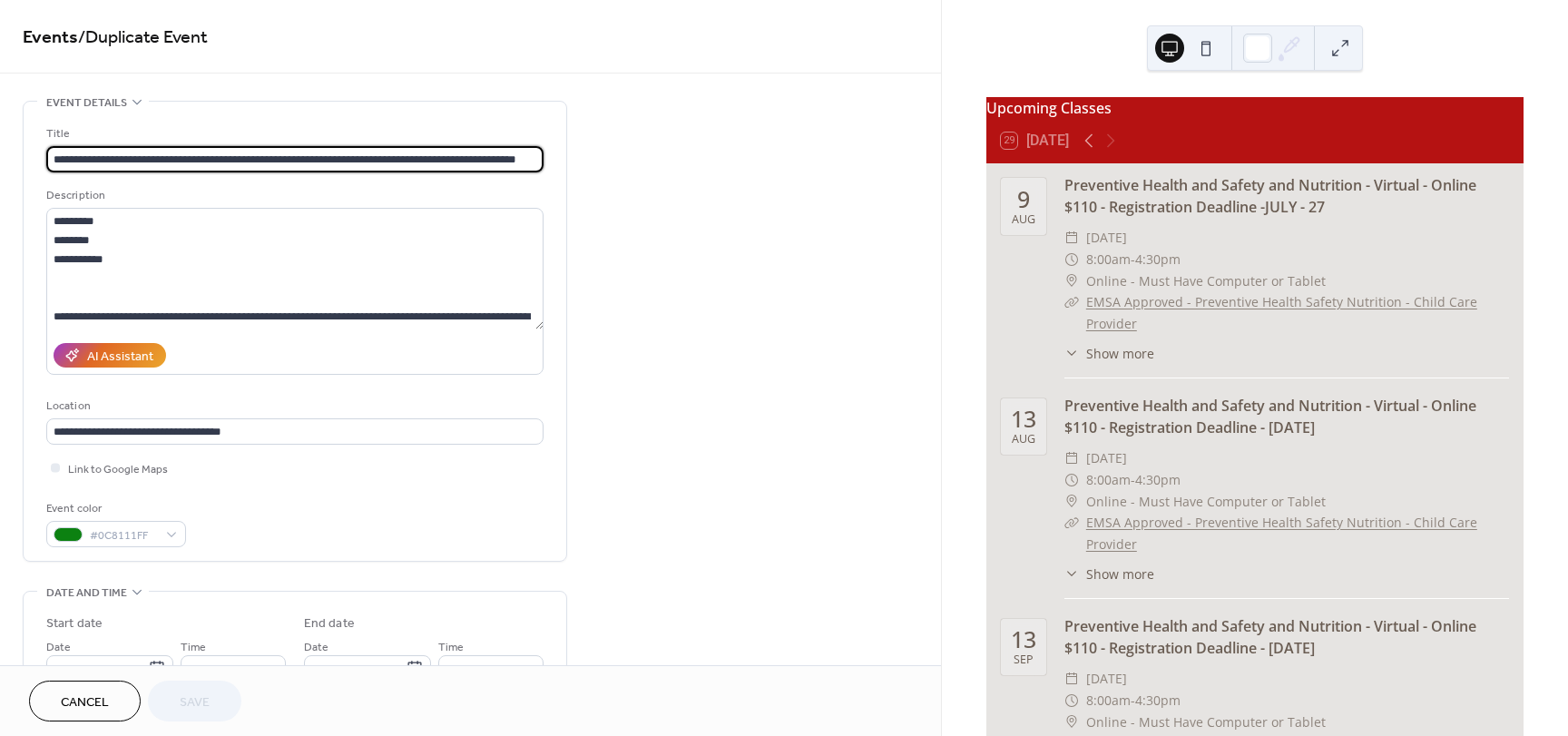 drag, startPoint x: 484, startPoint y: 157, endPoint x: 560, endPoint y: 153, distance: 76.10519 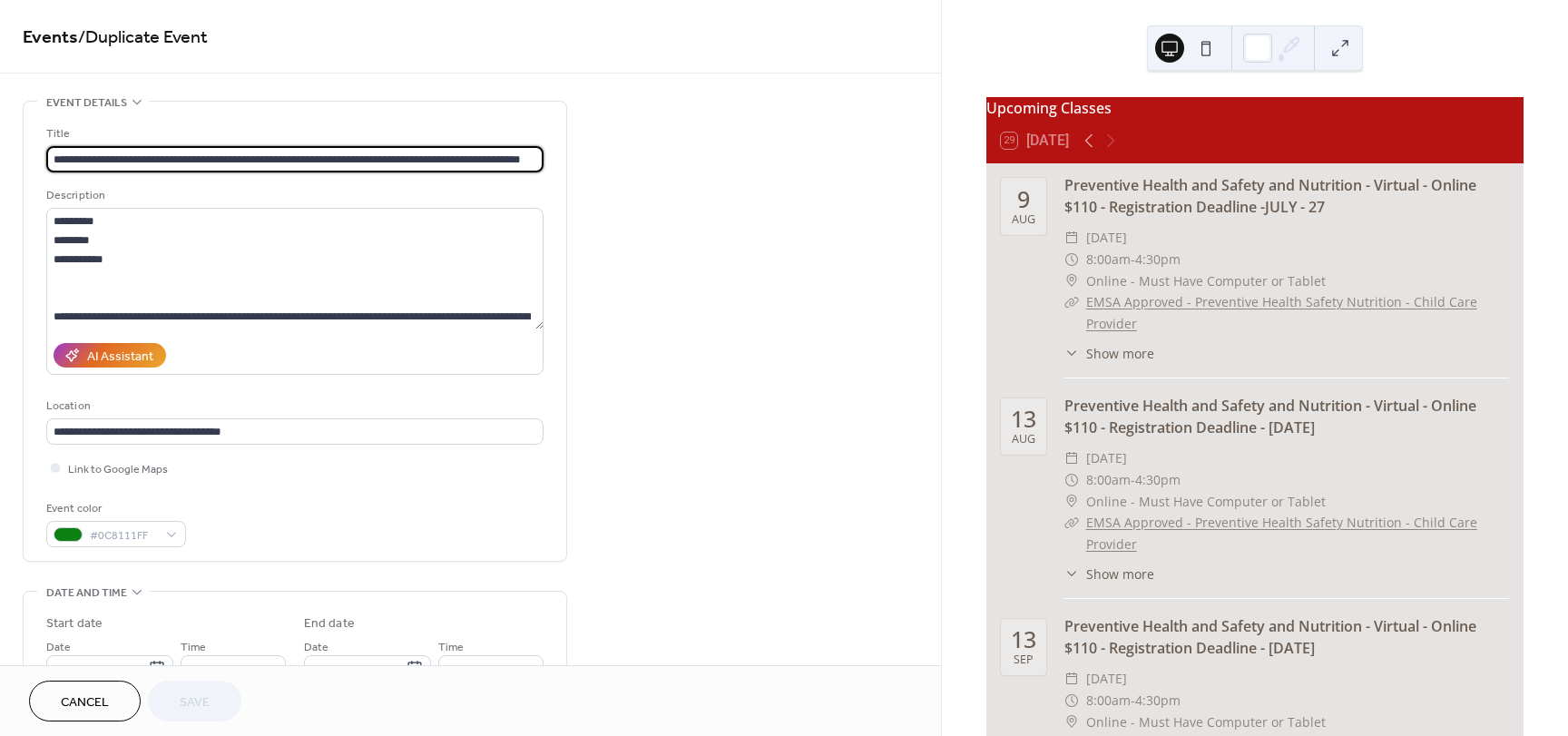 scroll, scrollTop: 0, scrollLeft: 13, axis: horizontal 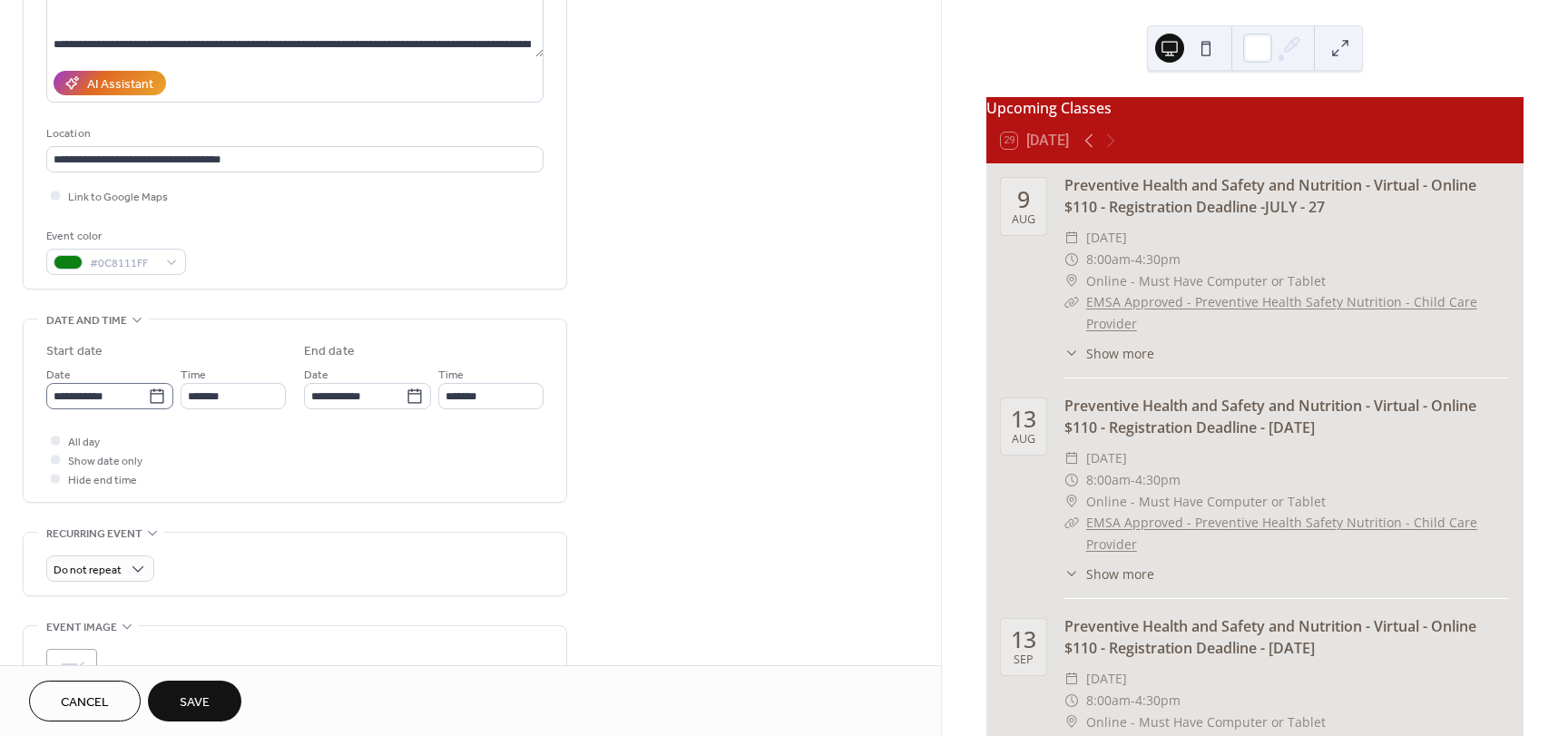 type on "**********" 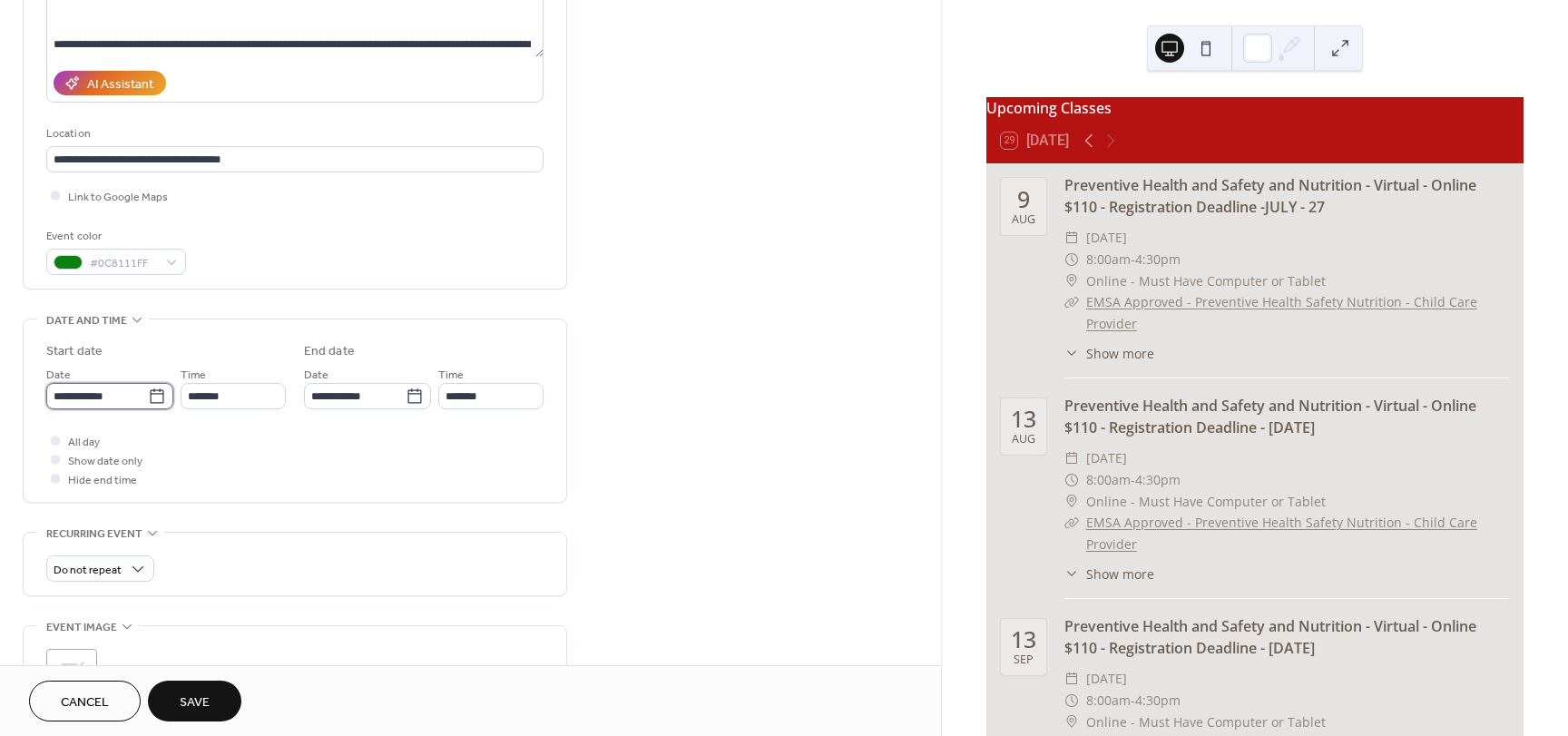 click on "**********" at bounding box center [97, 396] 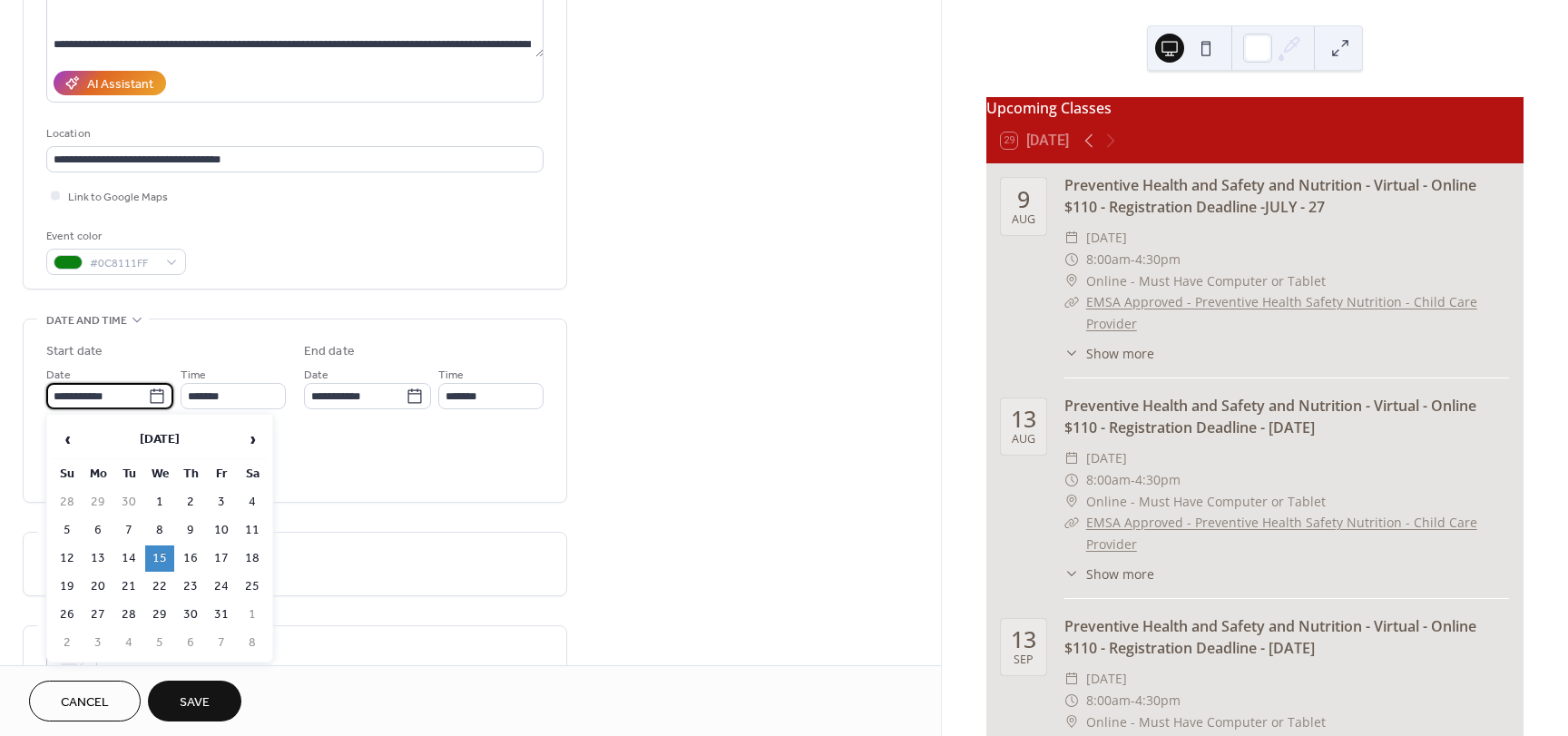 scroll, scrollTop: 0, scrollLeft: 0, axis: both 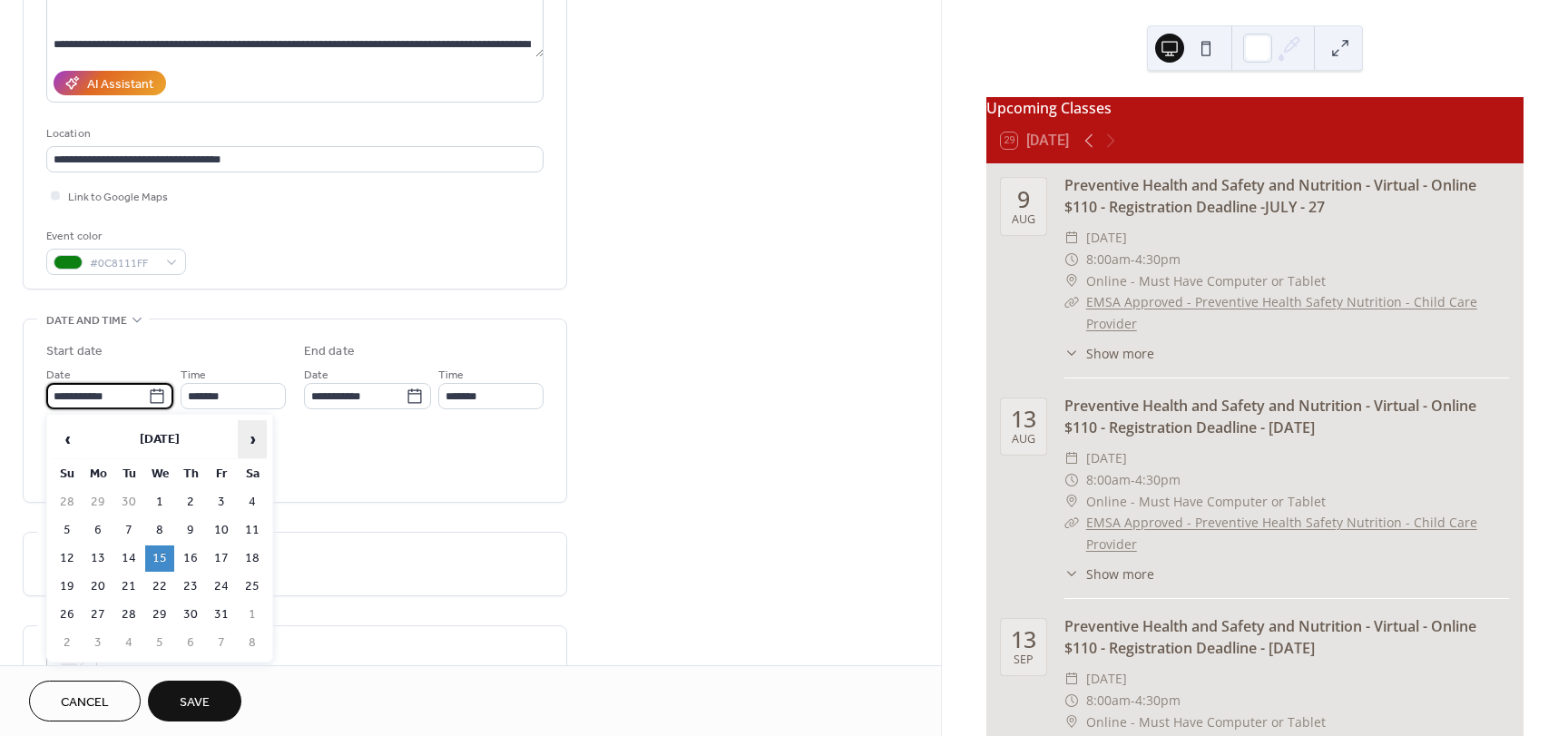 click on "›" at bounding box center (252, 439) 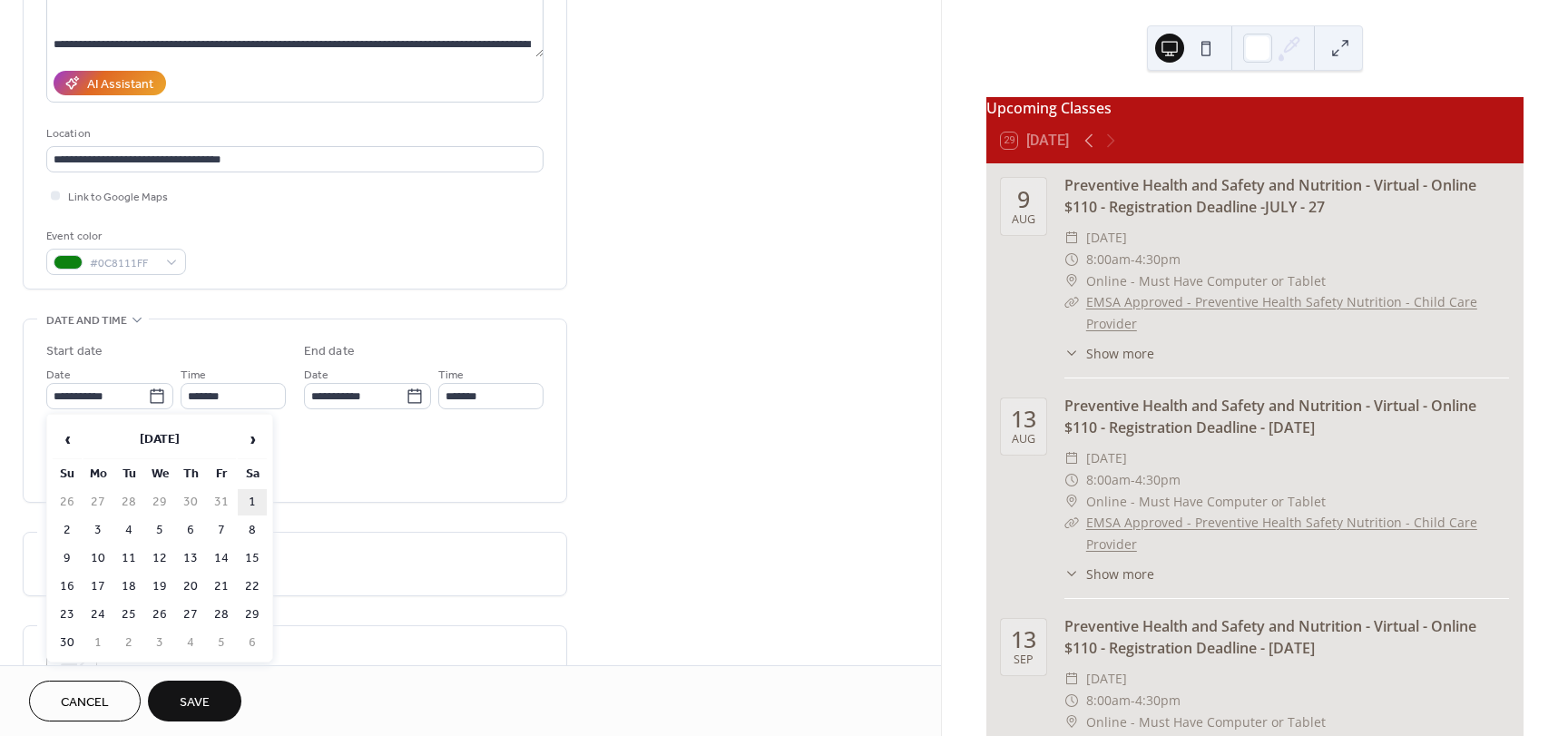 click on "1" at bounding box center [252, 502] 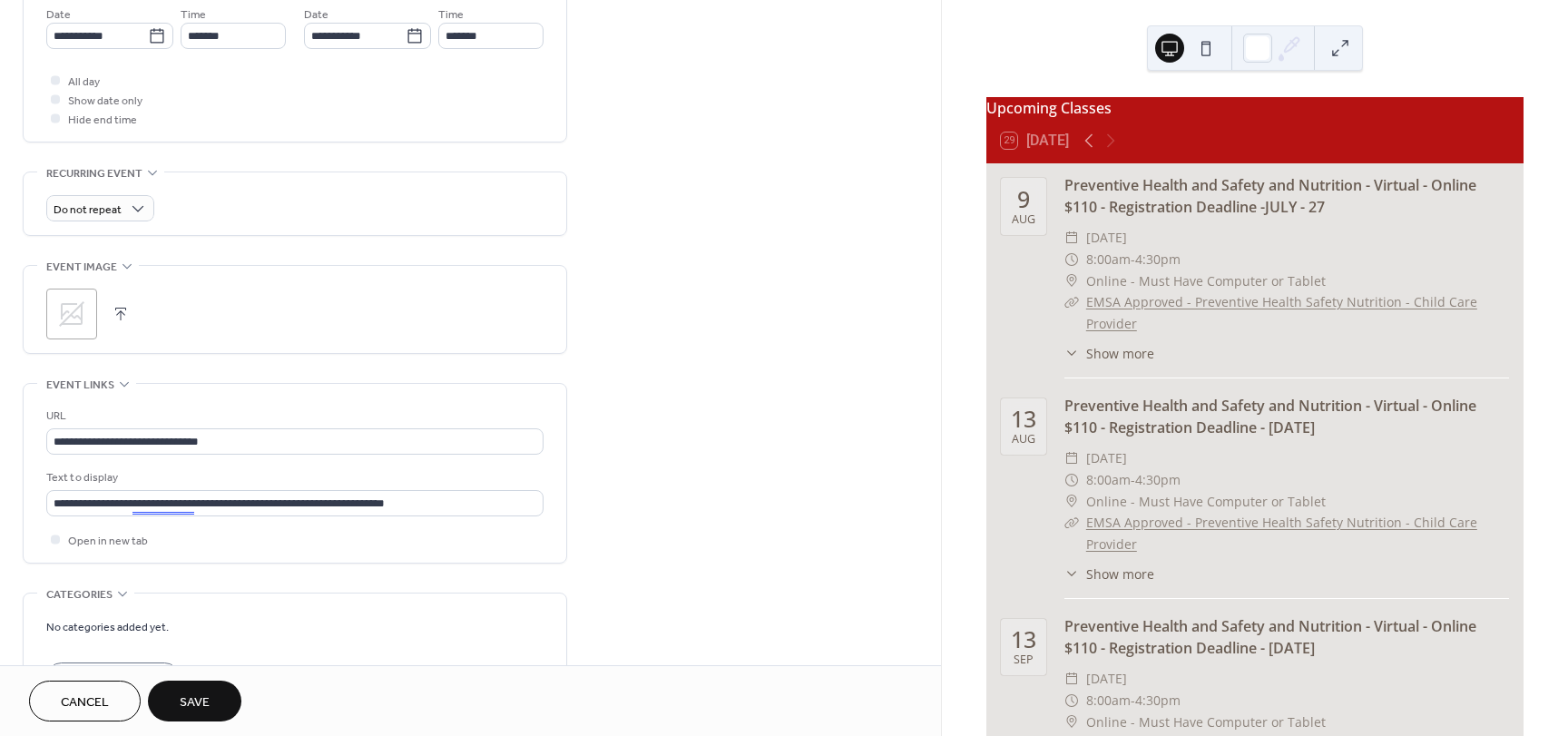 scroll, scrollTop: 635, scrollLeft: 0, axis: vertical 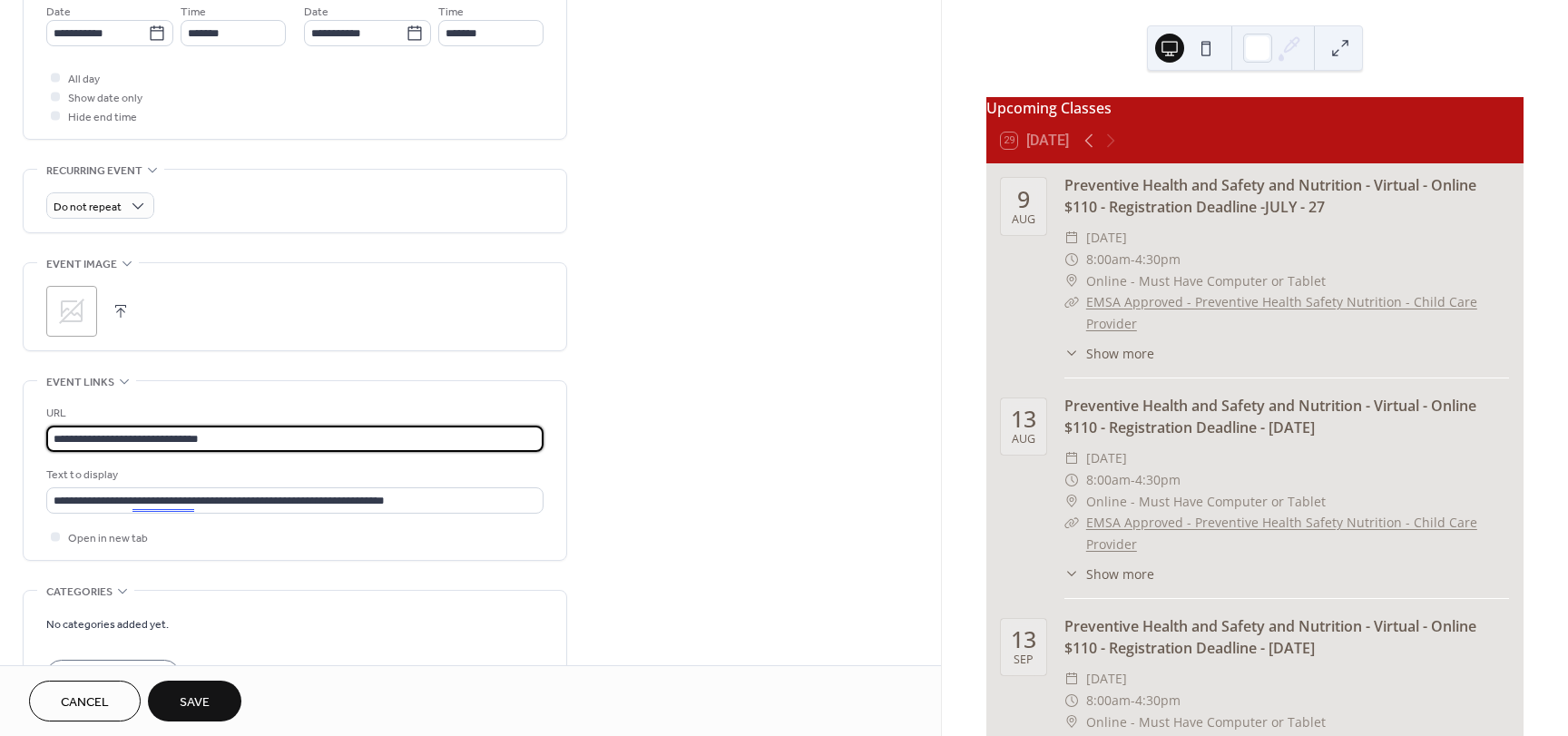 drag, startPoint x: 260, startPoint y: 432, endPoint x: -87, endPoint y: 428, distance: 347.02305 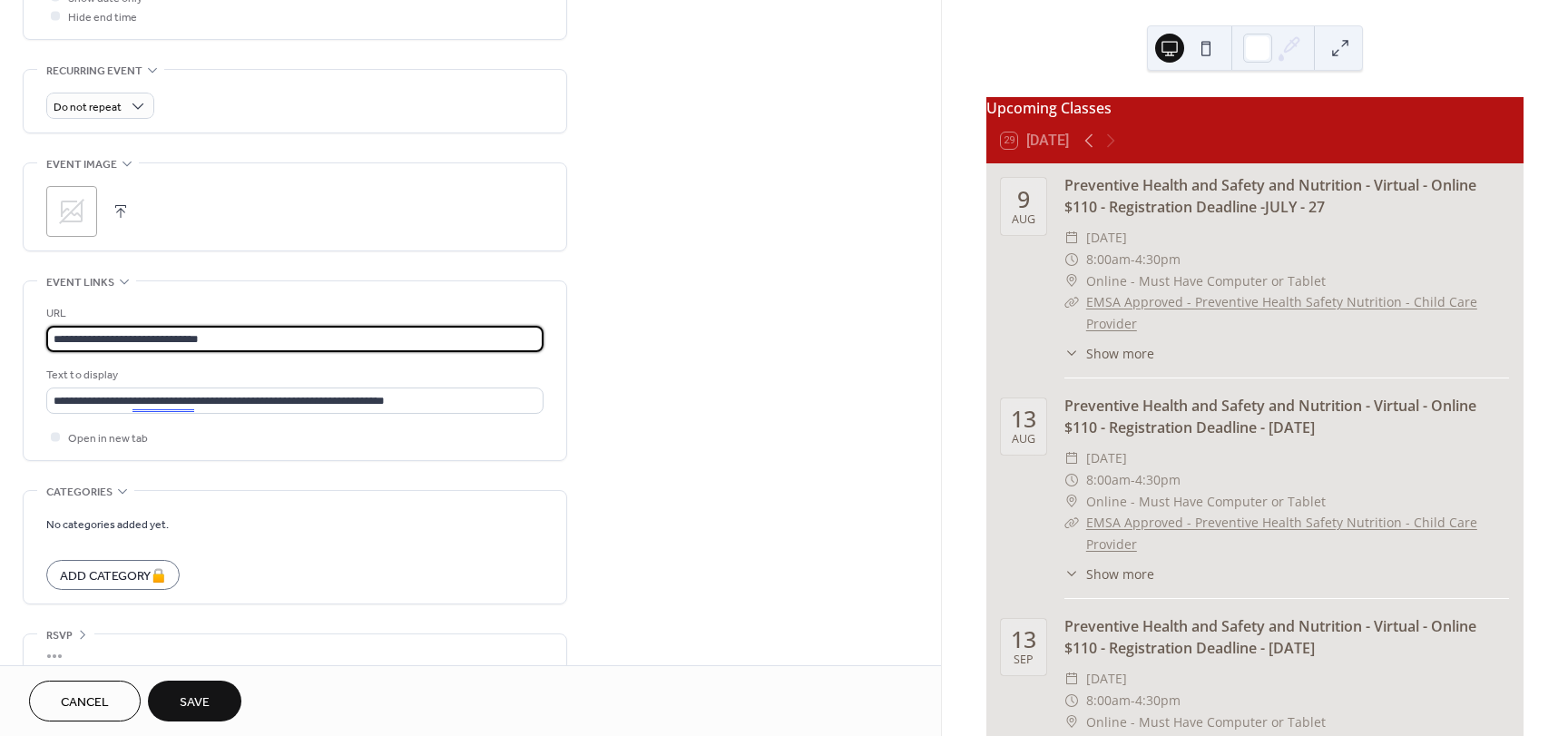 scroll, scrollTop: 760, scrollLeft: 0, axis: vertical 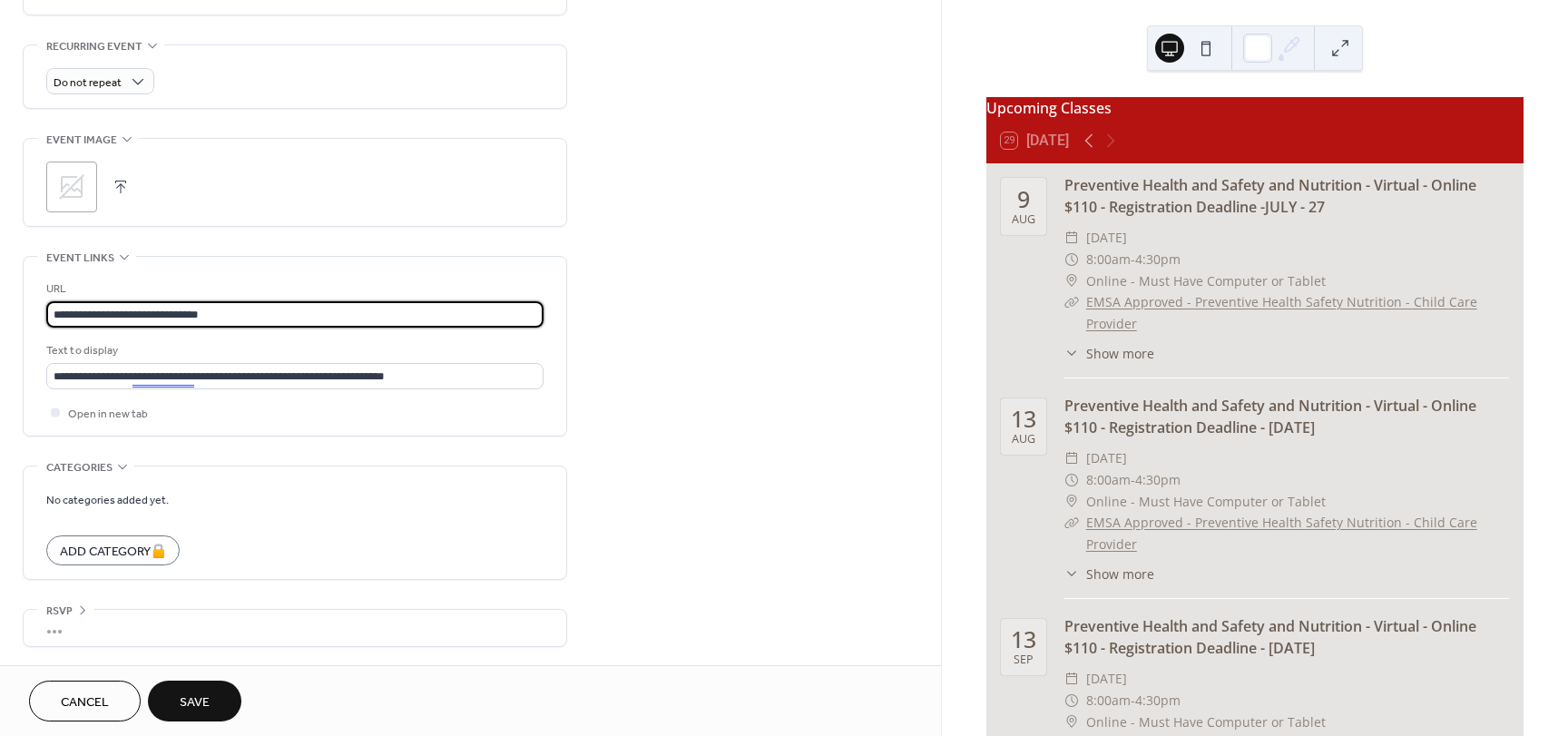 type on "**********" 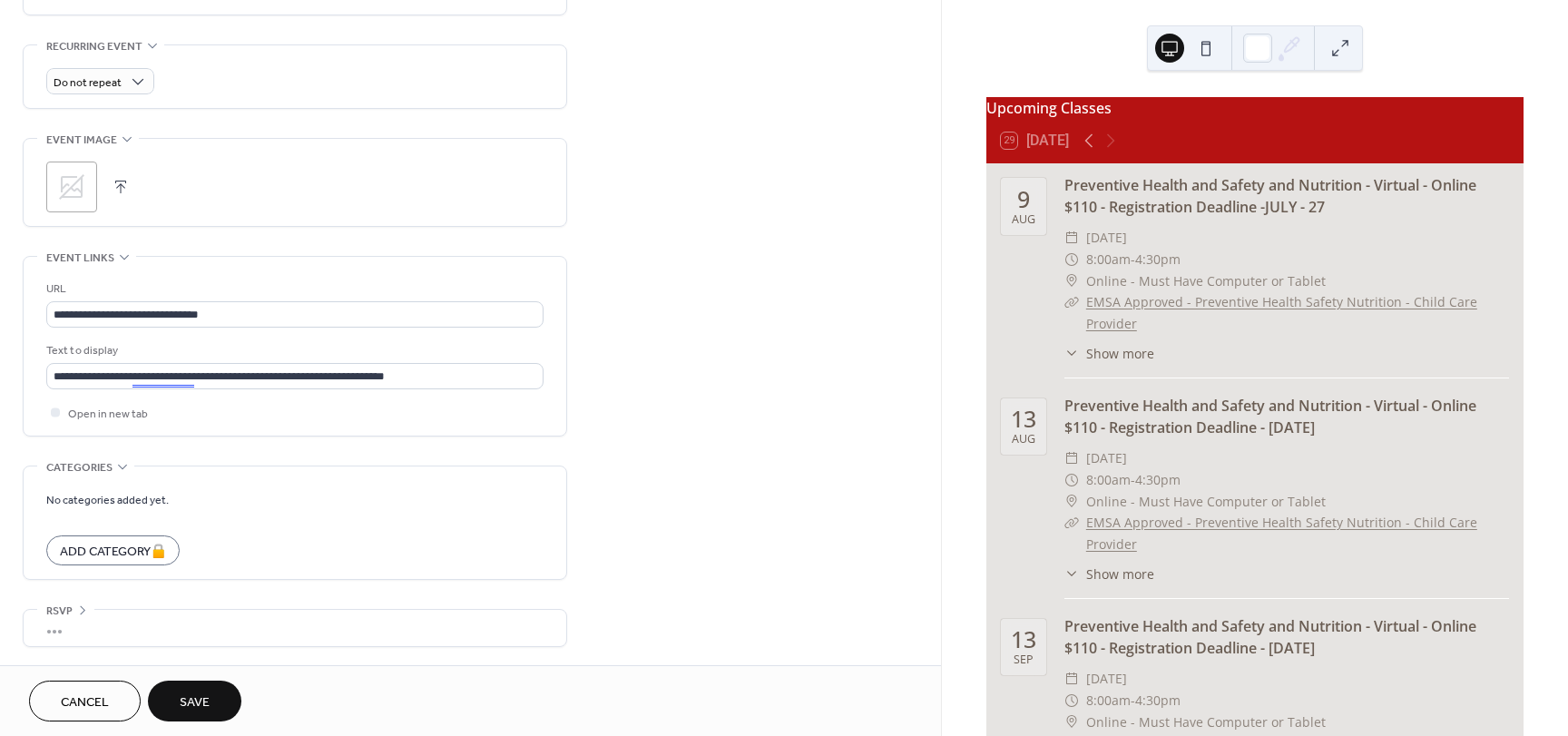 click on "Cancel Save" at bounding box center [470, 701] 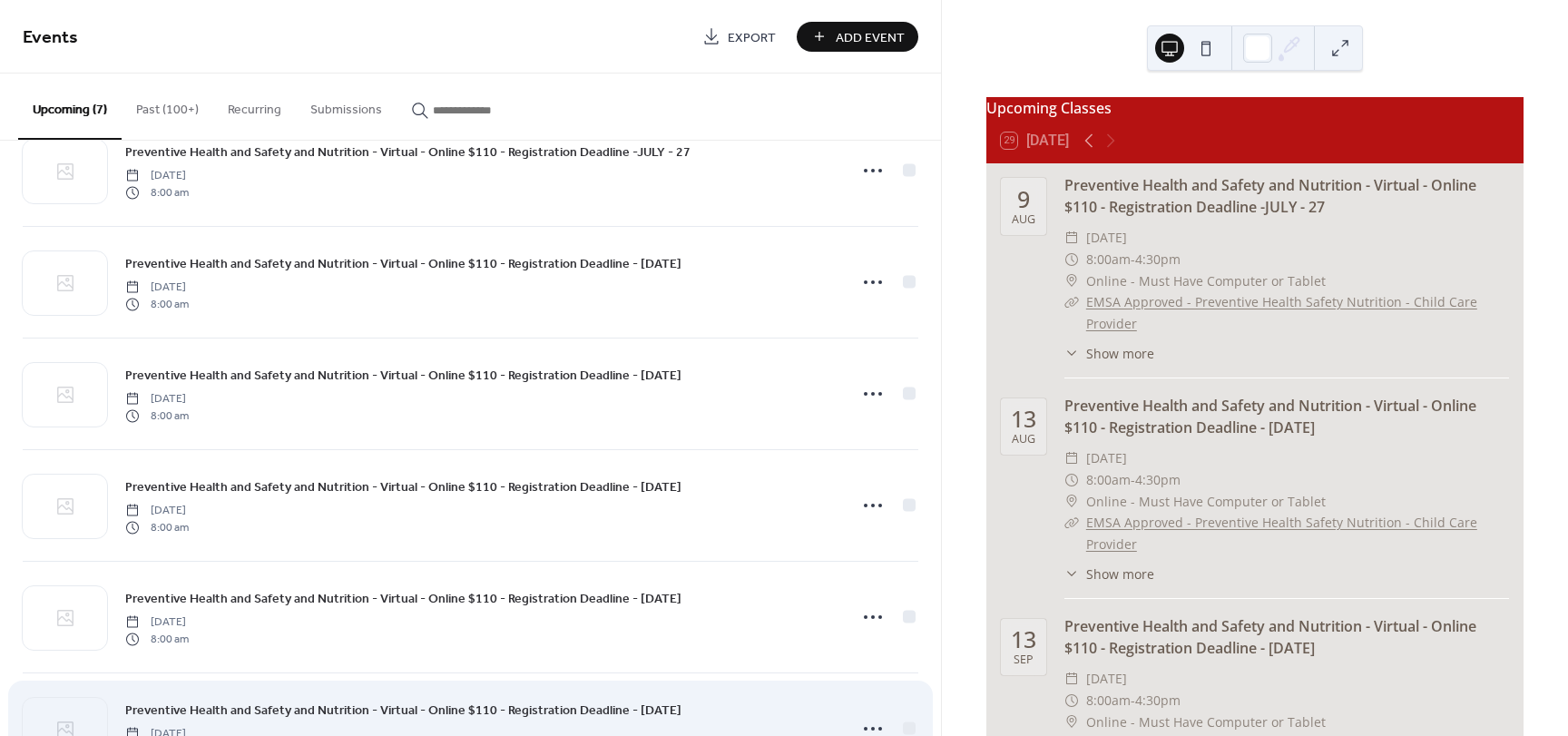 scroll, scrollTop: 240, scrollLeft: 0, axis: vertical 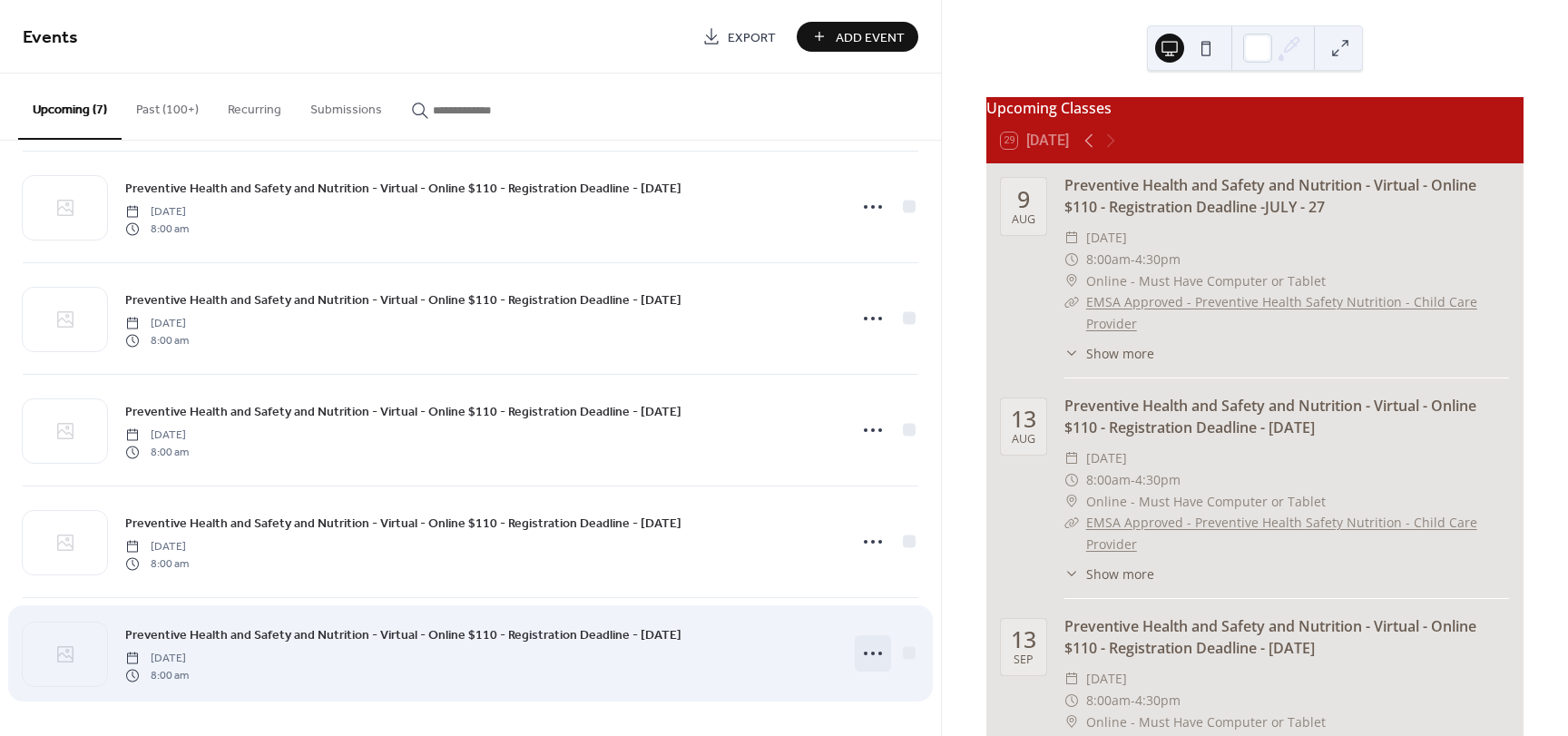 click 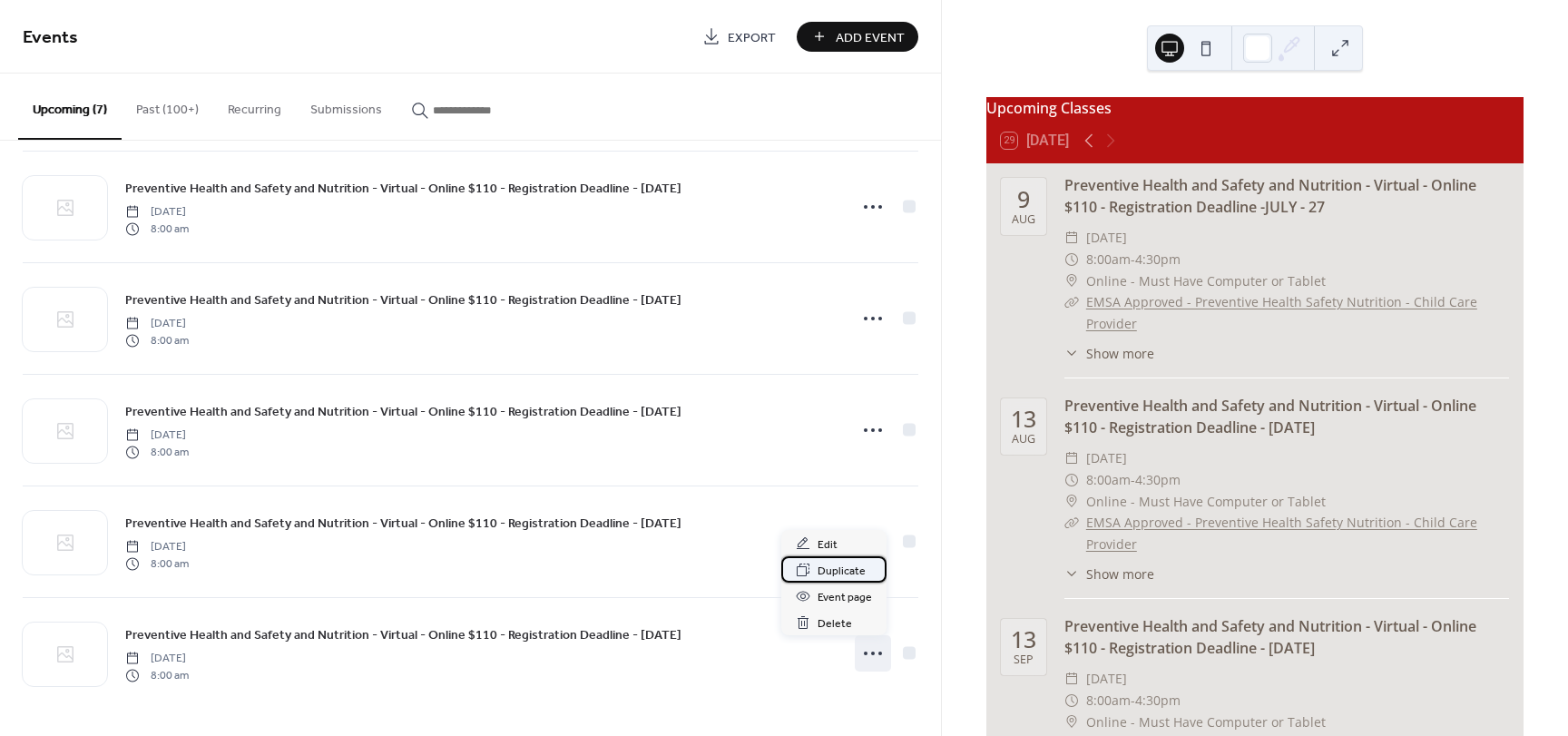 click on "Duplicate" at bounding box center [841, 571] 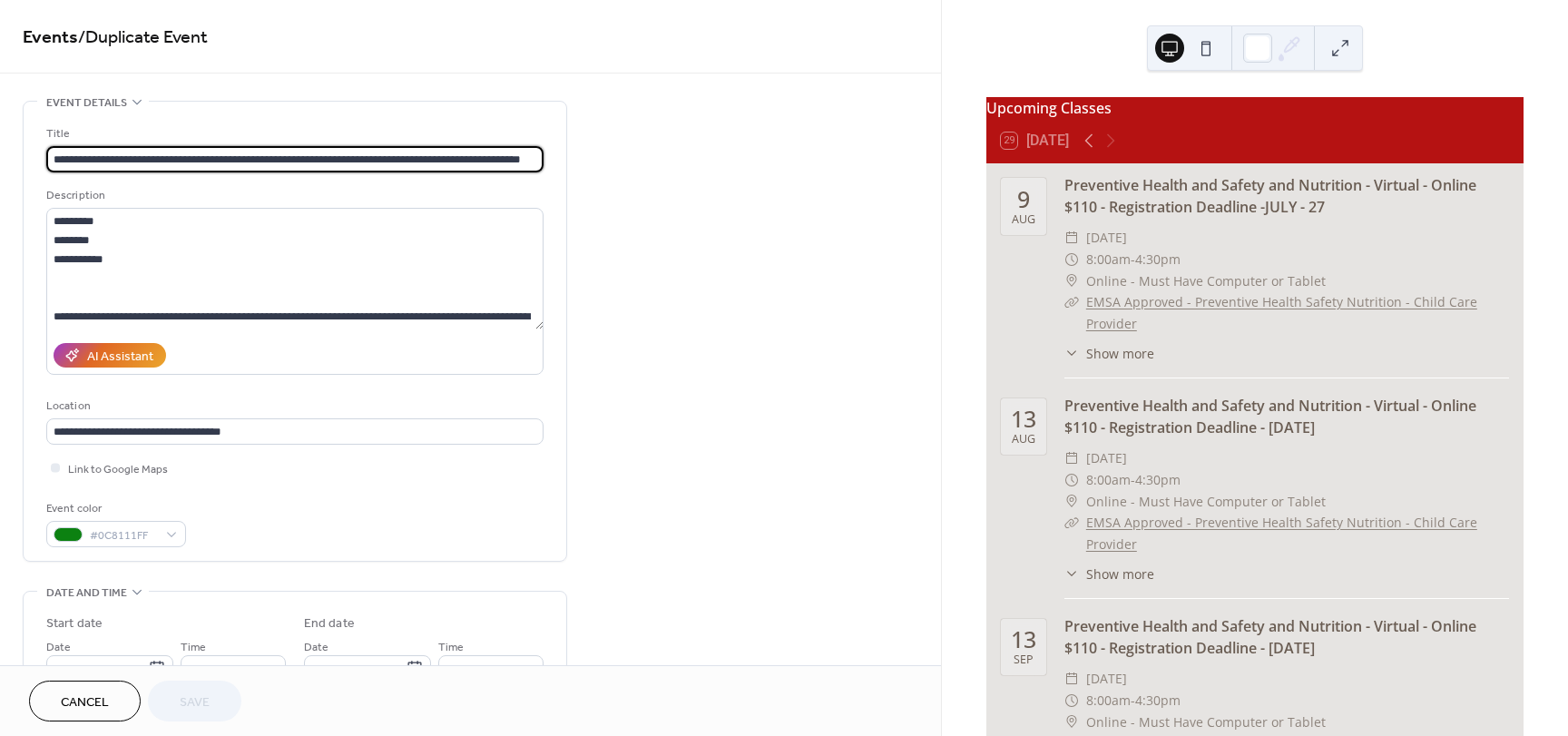 scroll, scrollTop: 0, scrollLeft: 14, axis: horizontal 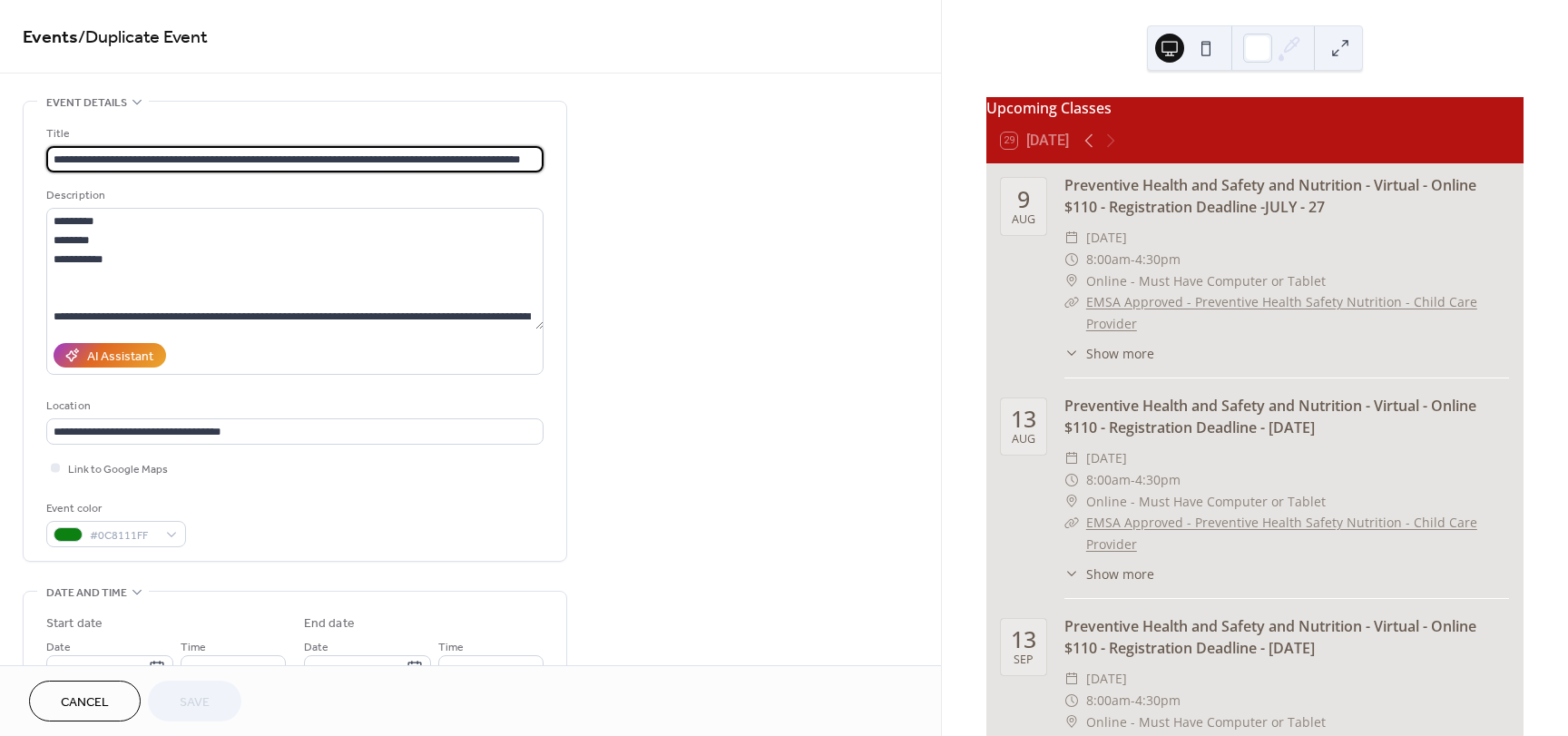 click on "**********" at bounding box center (470, 762) 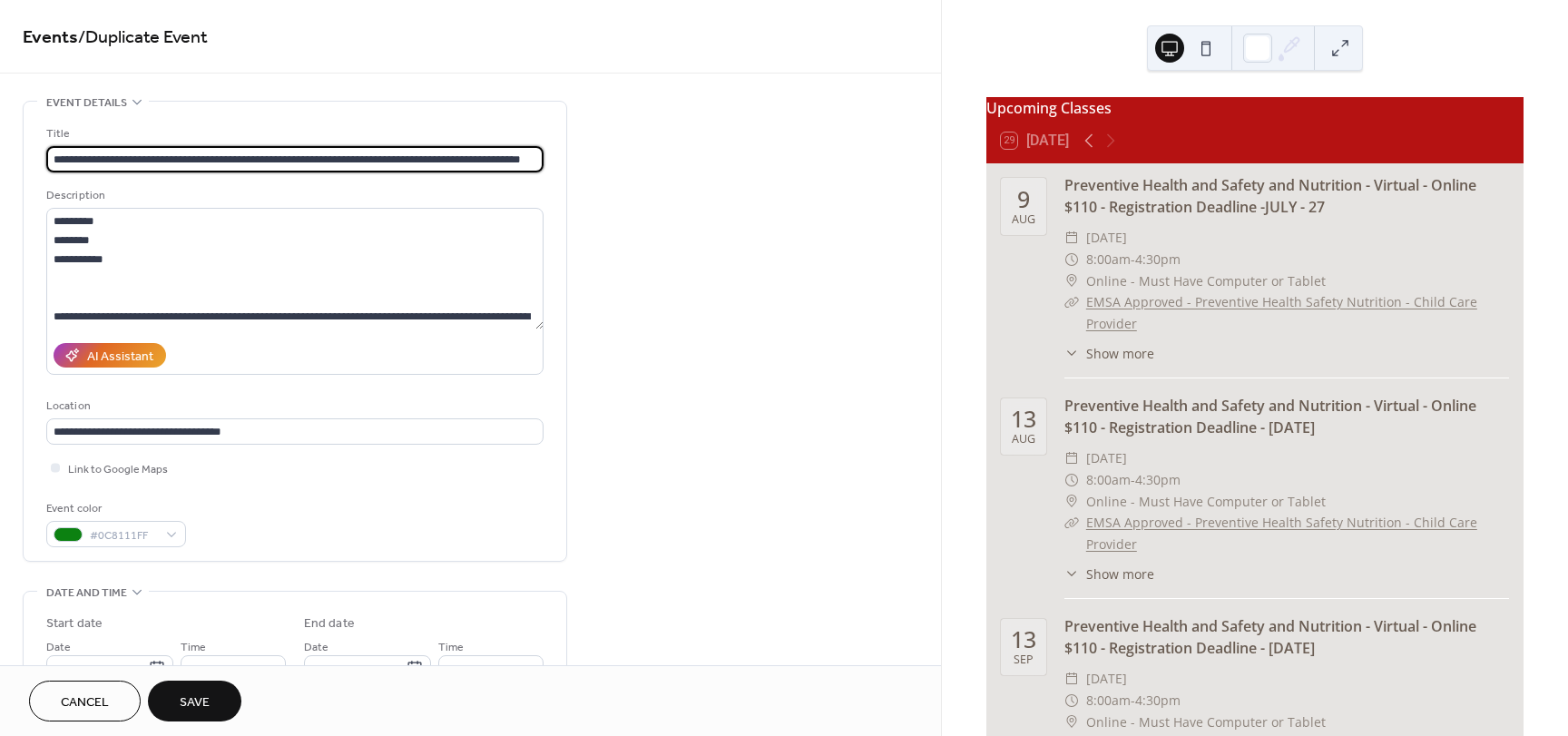 scroll, scrollTop: 0, scrollLeft: 20, axis: horizontal 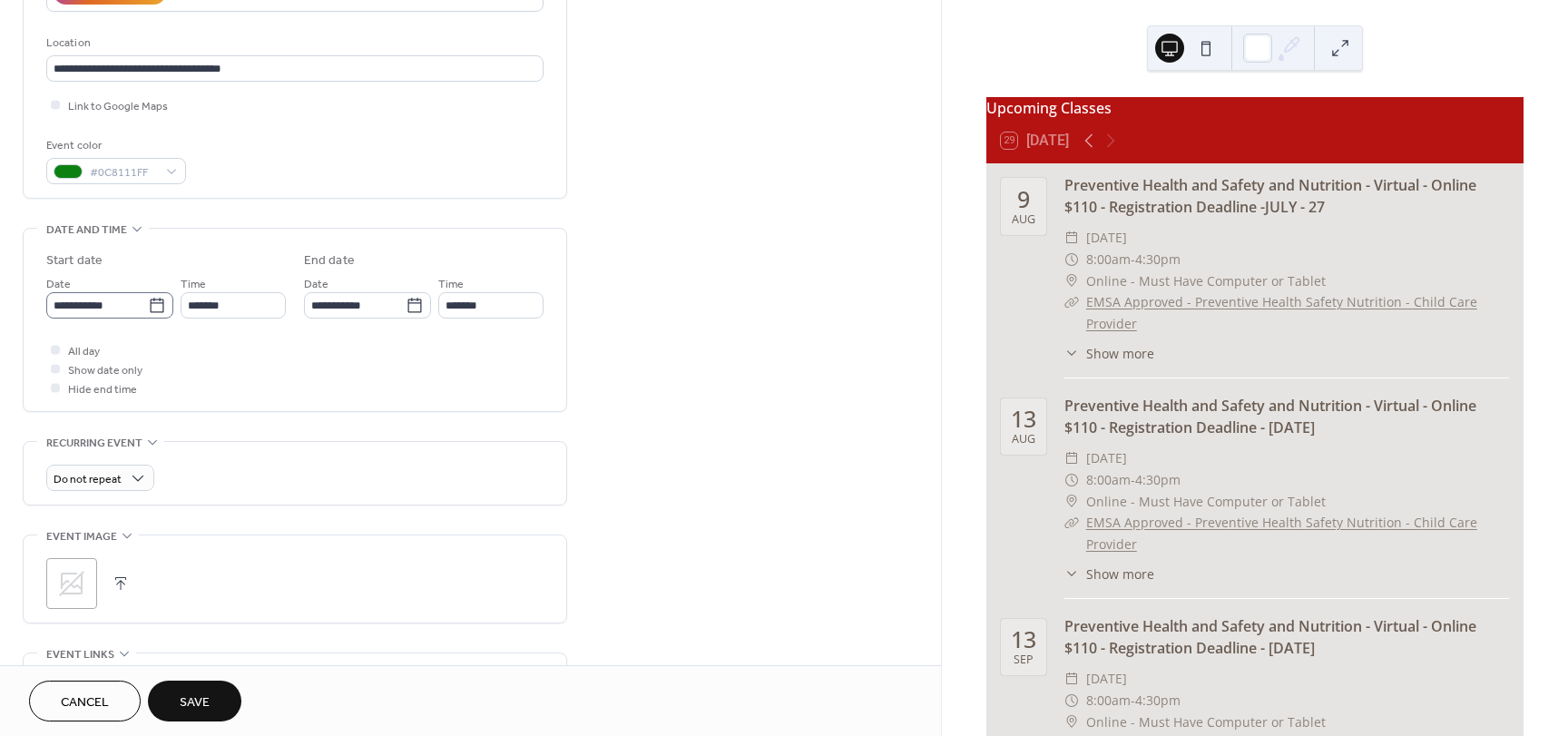type on "**********" 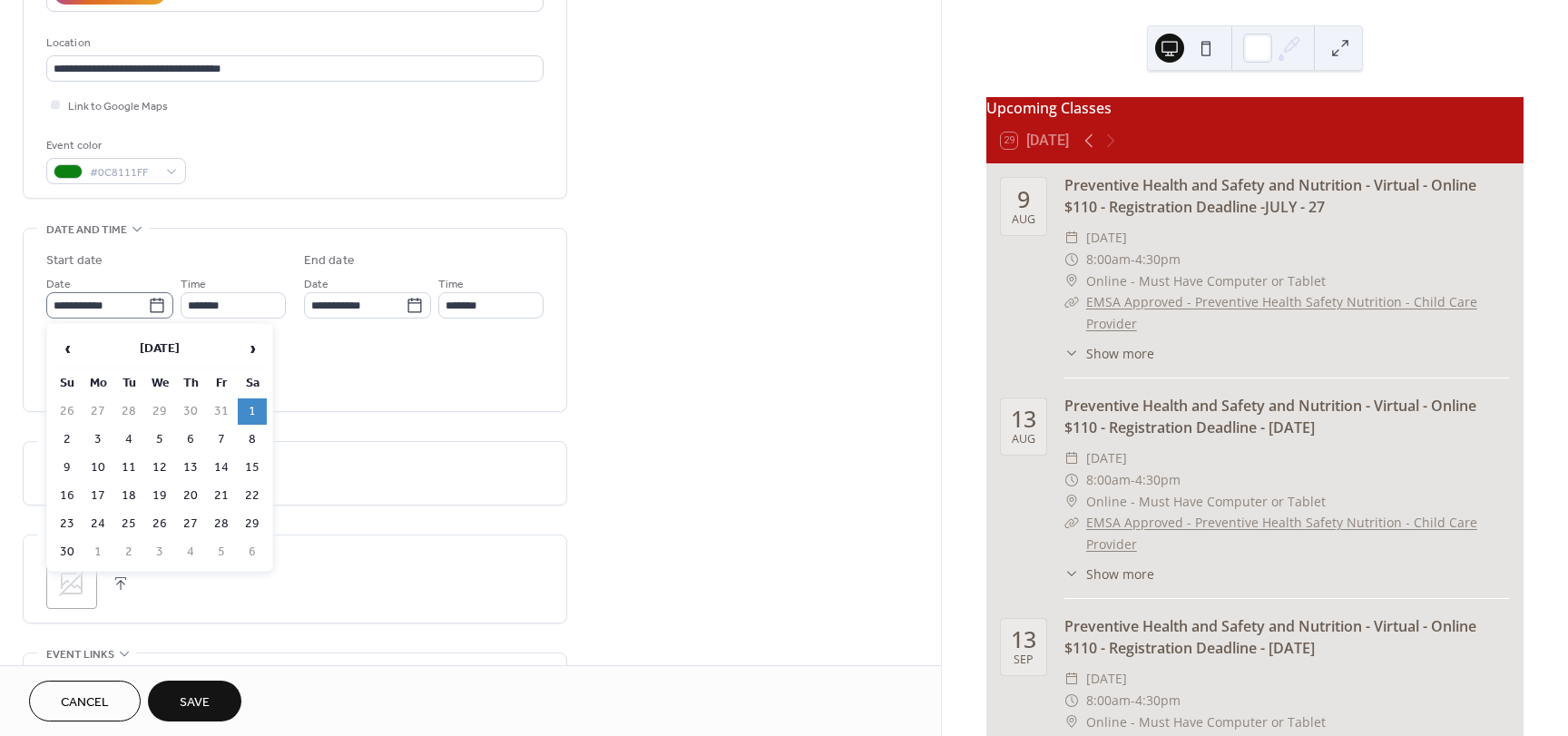 scroll, scrollTop: 0, scrollLeft: 0, axis: both 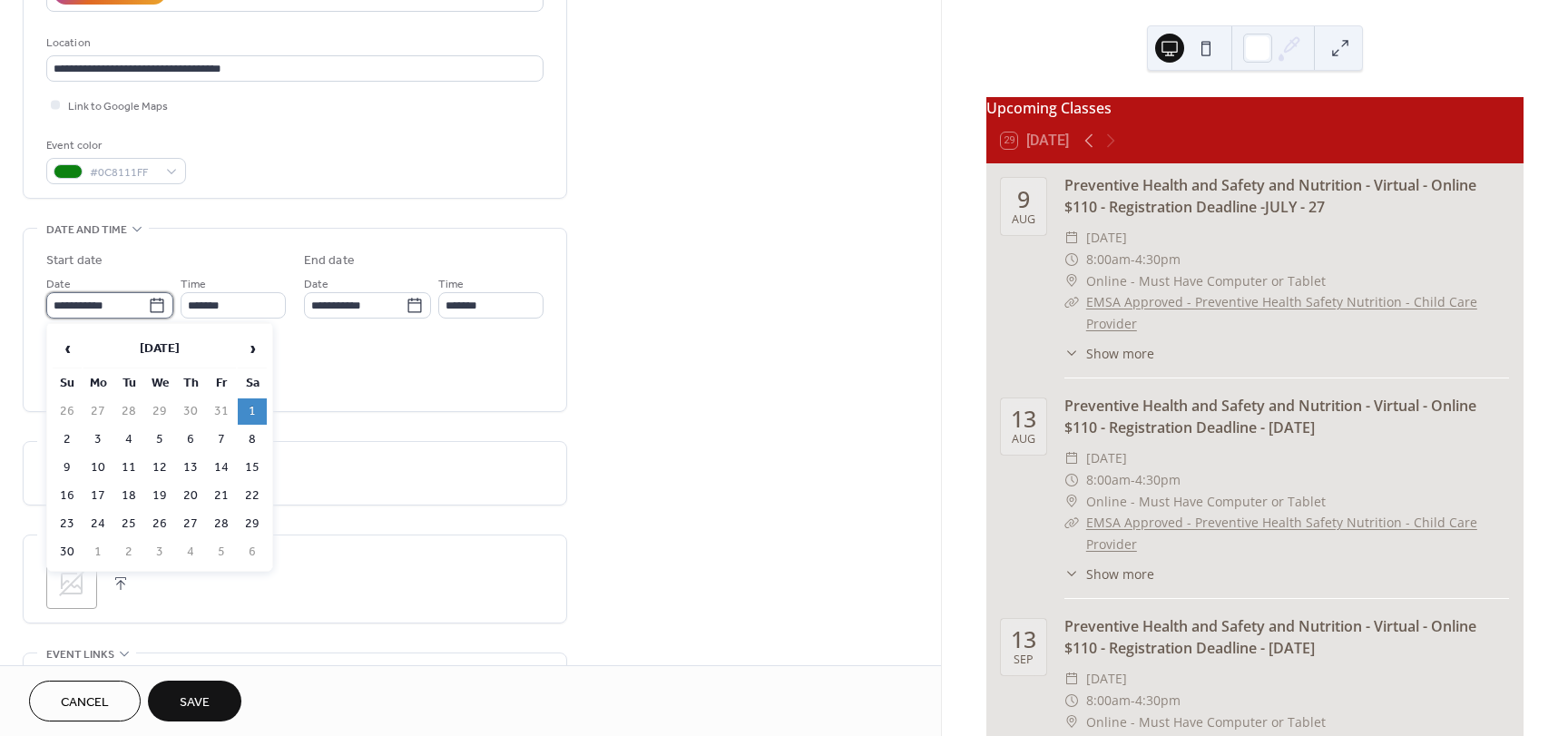click on "**********" at bounding box center [97, 305] 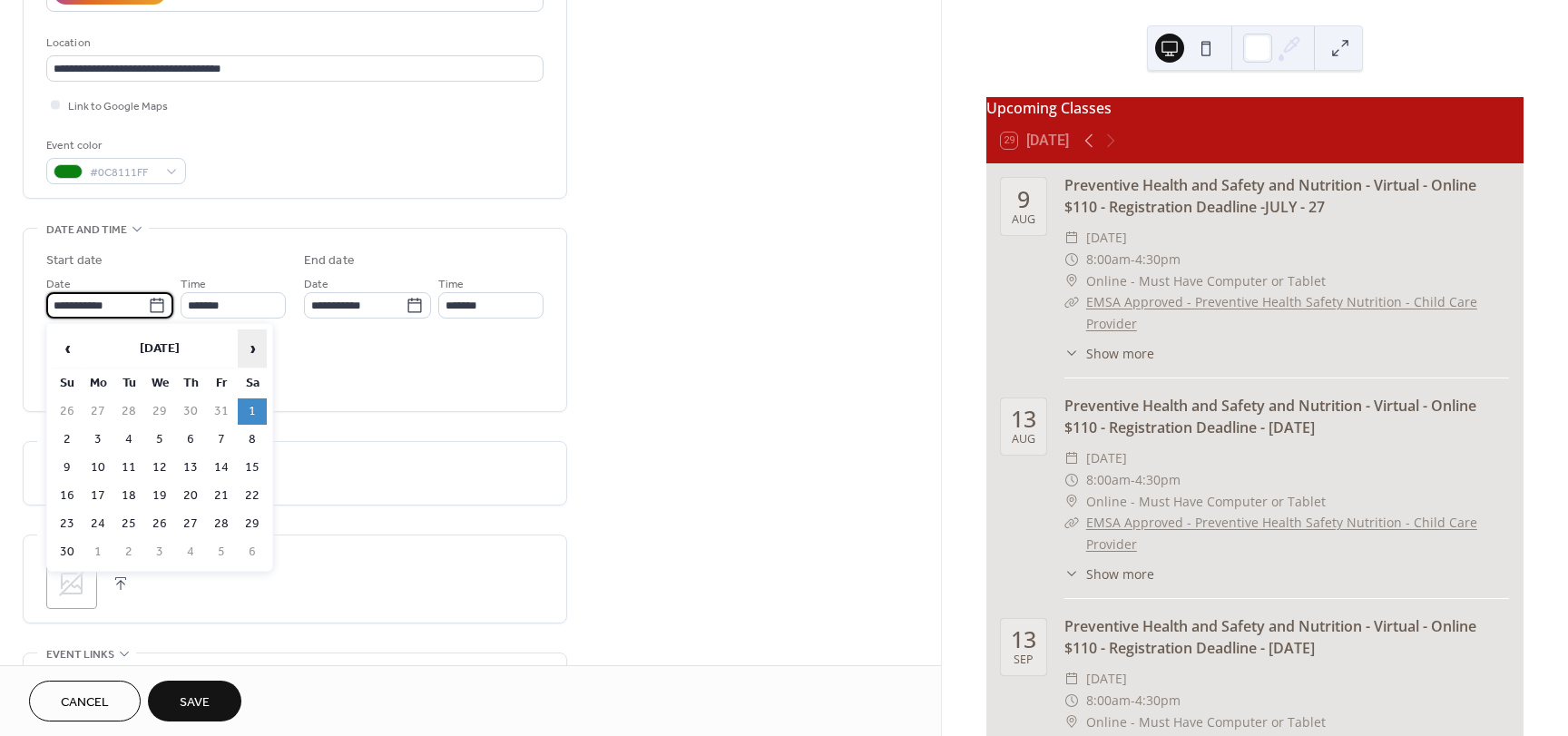click on "›" at bounding box center (252, 348) 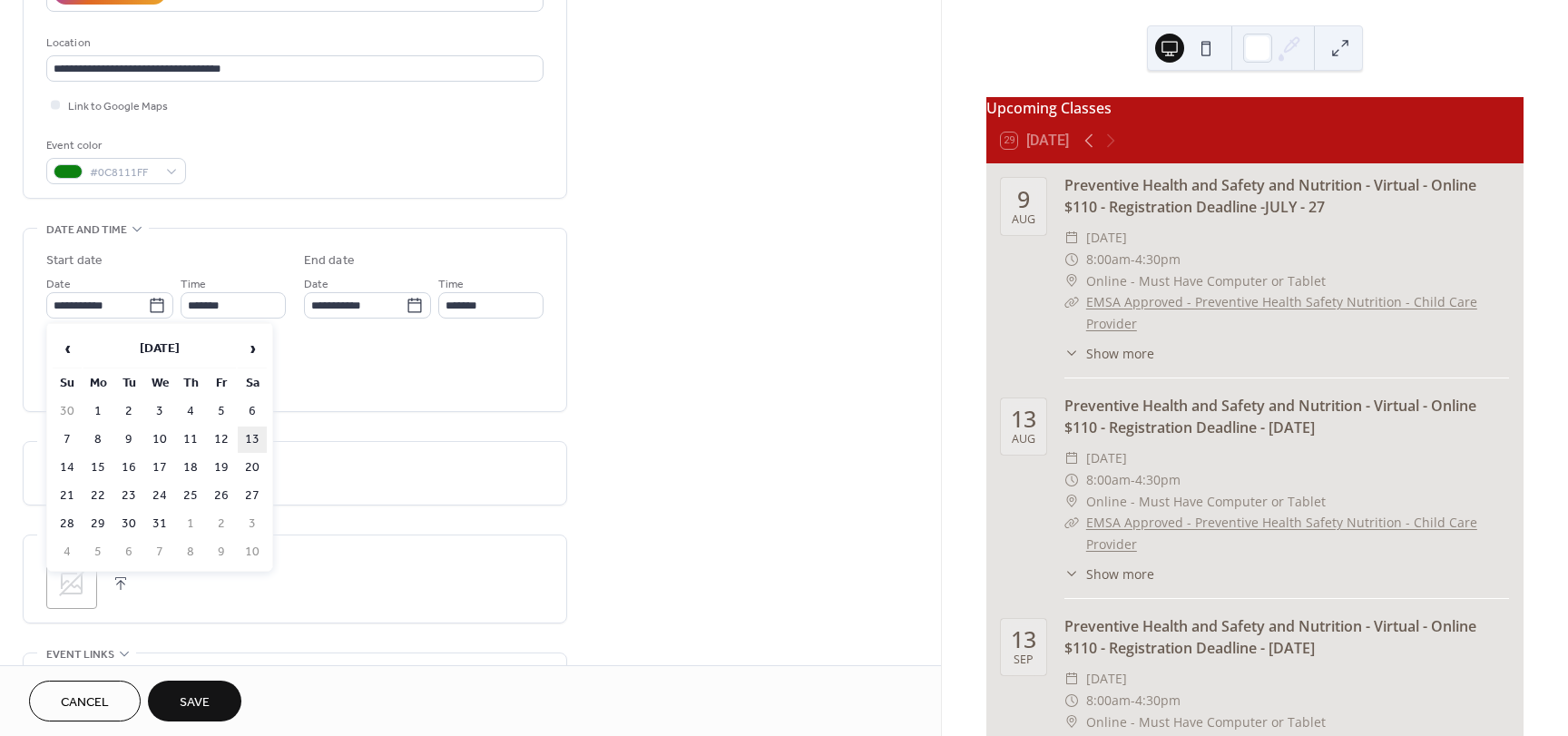 click on "13" at bounding box center (252, 439) 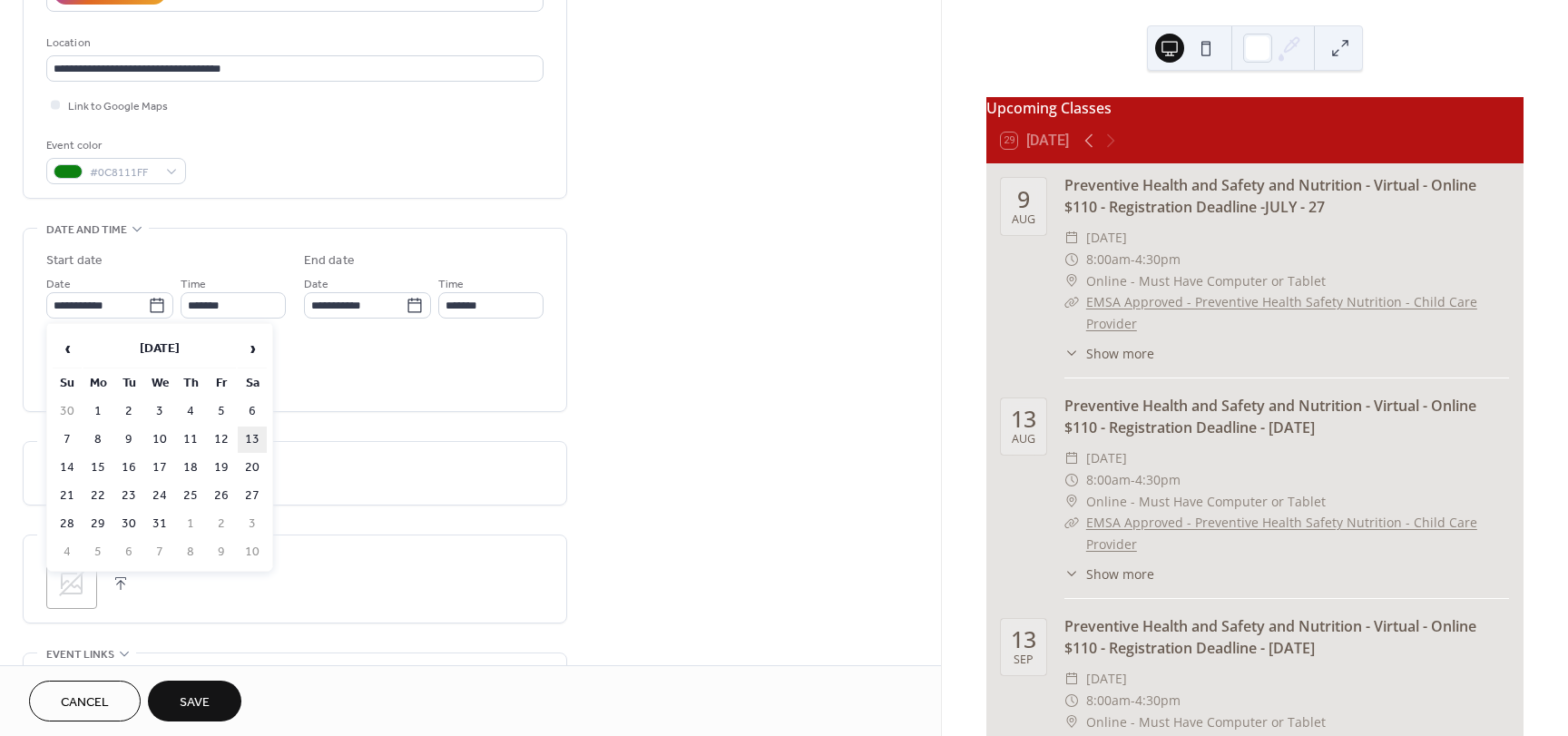type on "**********" 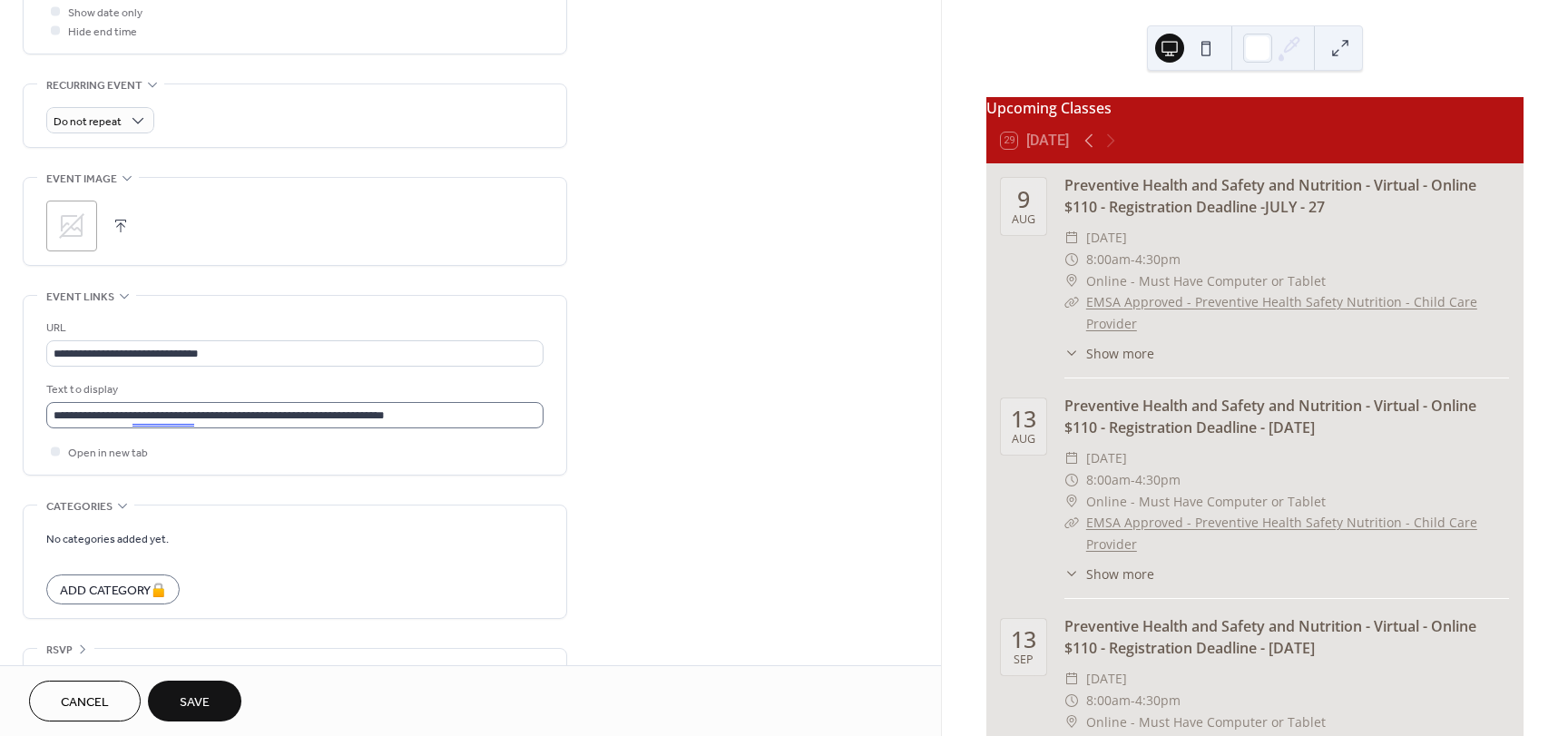 scroll, scrollTop: 726, scrollLeft: 0, axis: vertical 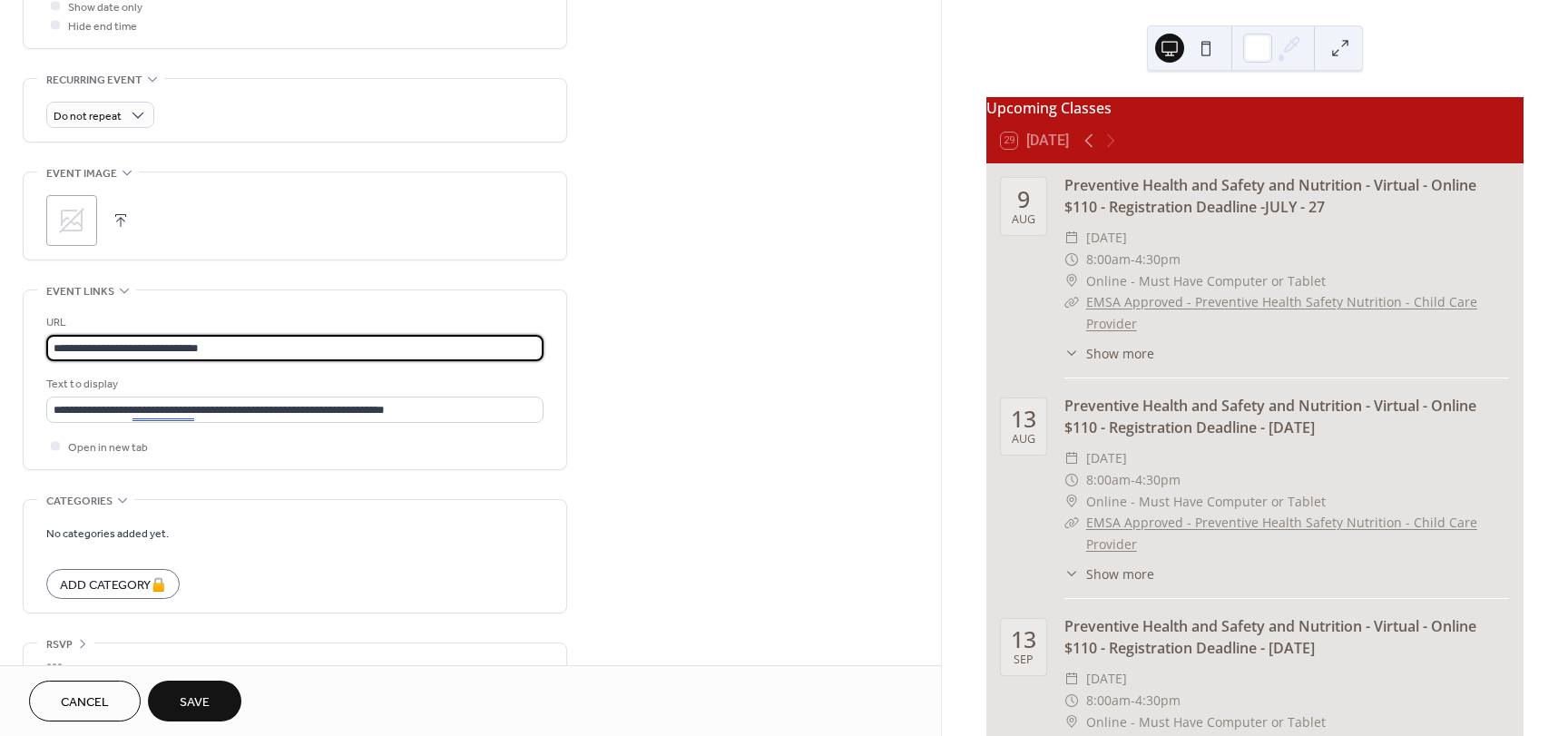 drag, startPoint x: 243, startPoint y: 351, endPoint x: -86, endPoint y: 340, distance: 329.1838 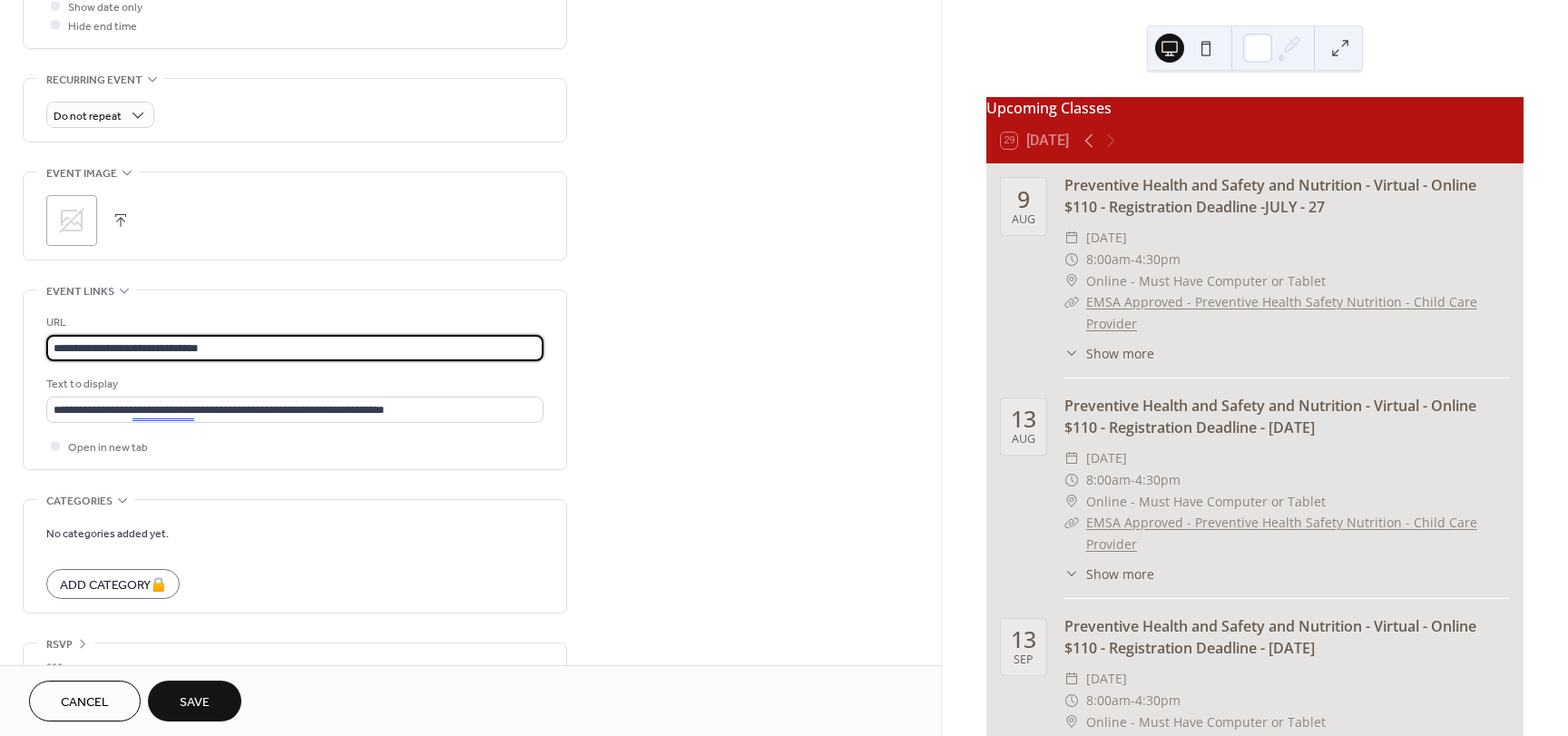 click on "**********" at bounding box center (784, 368) 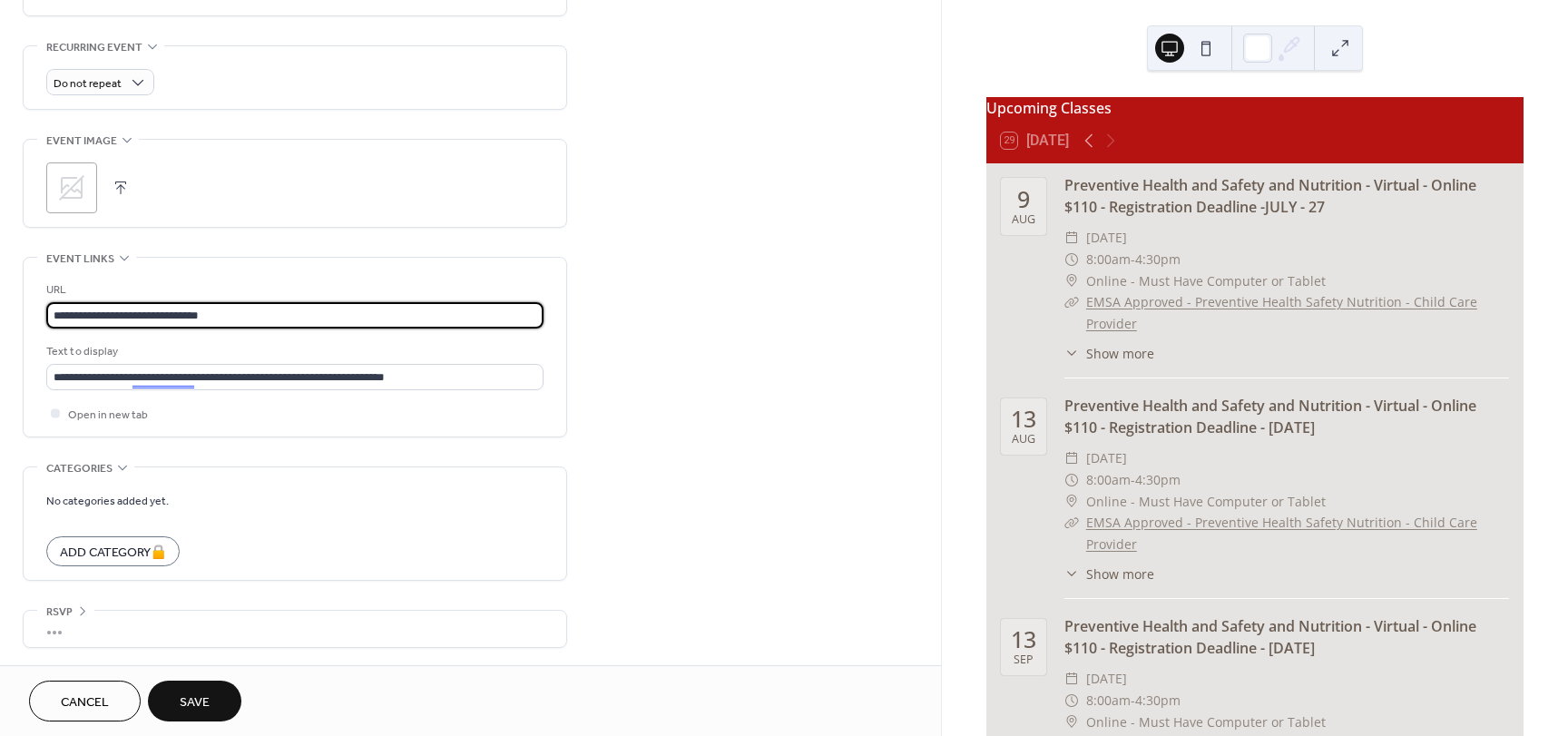 scroll, scrollTop: 760, scrollLeft: 0, axis: vertical 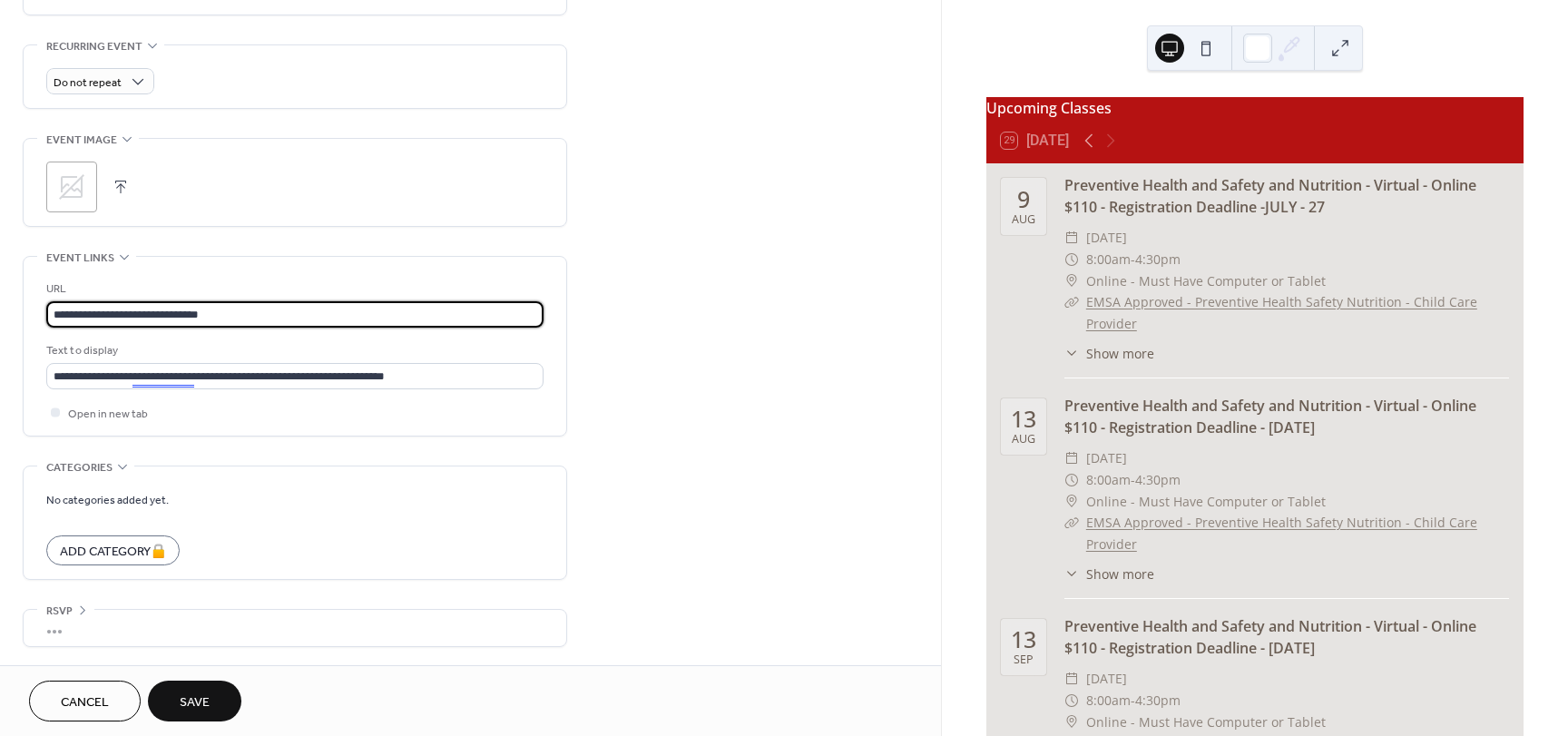 type on "**********" 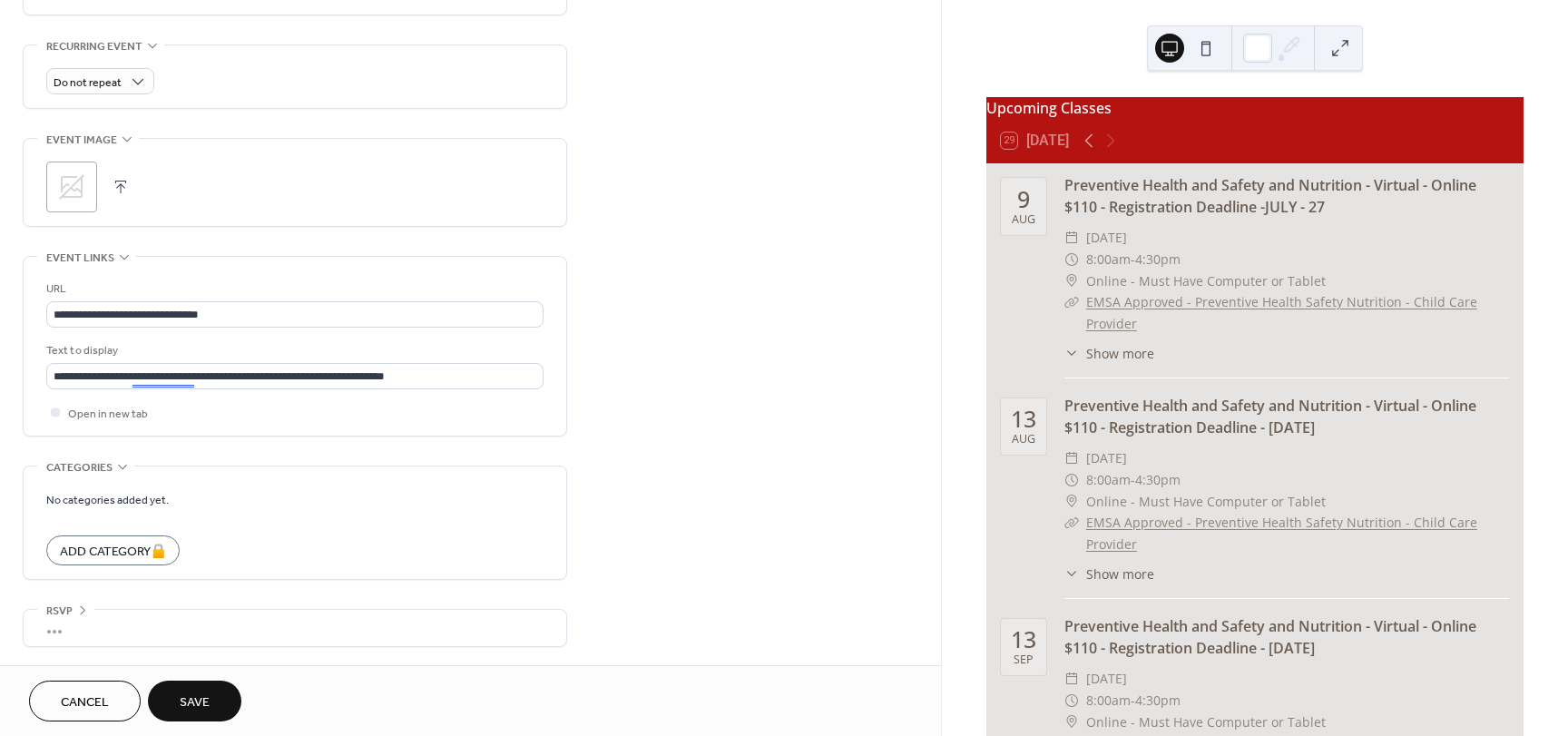 click on "Save" at bounding box center [194, 701] 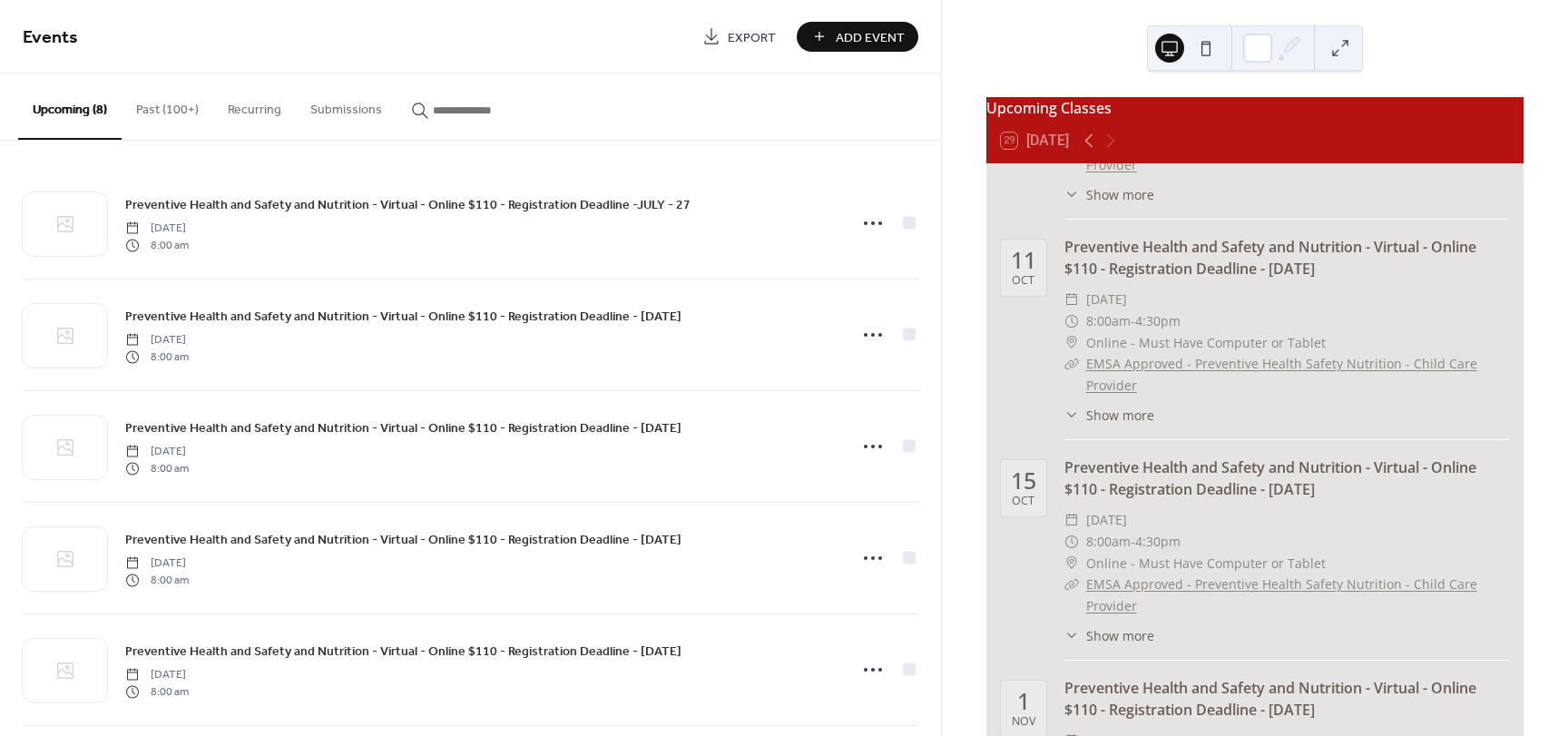 scroll, scrollTop: 1114, scrollLeft: 0, axis: vertical 